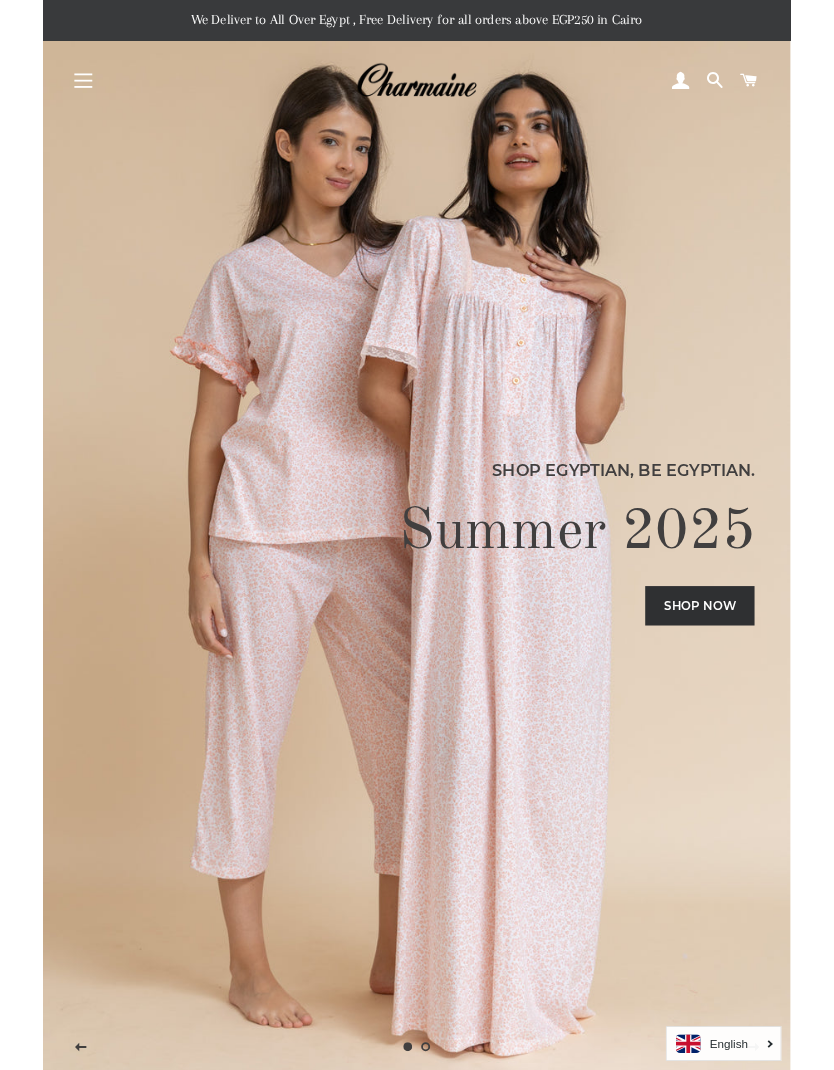 scroll, scrollTop: 0, scrollLeft: 0, axis: both 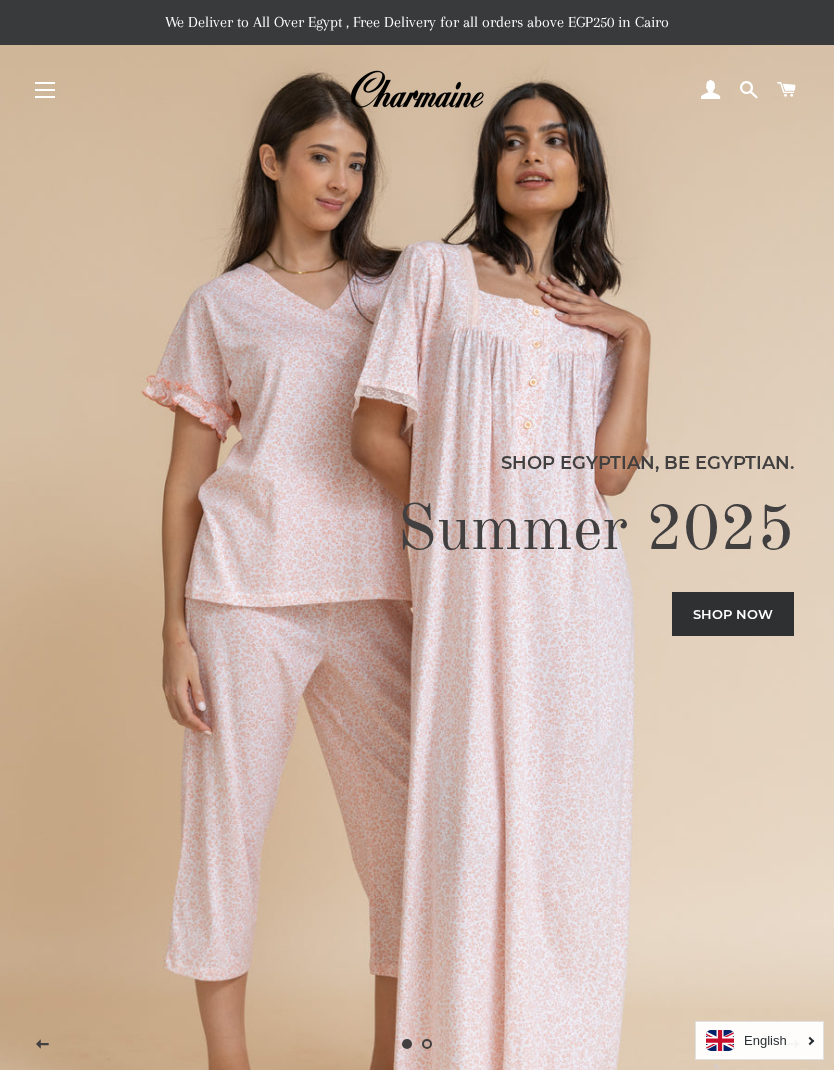 click on "Site navigation" at bounding box center (45, 90) 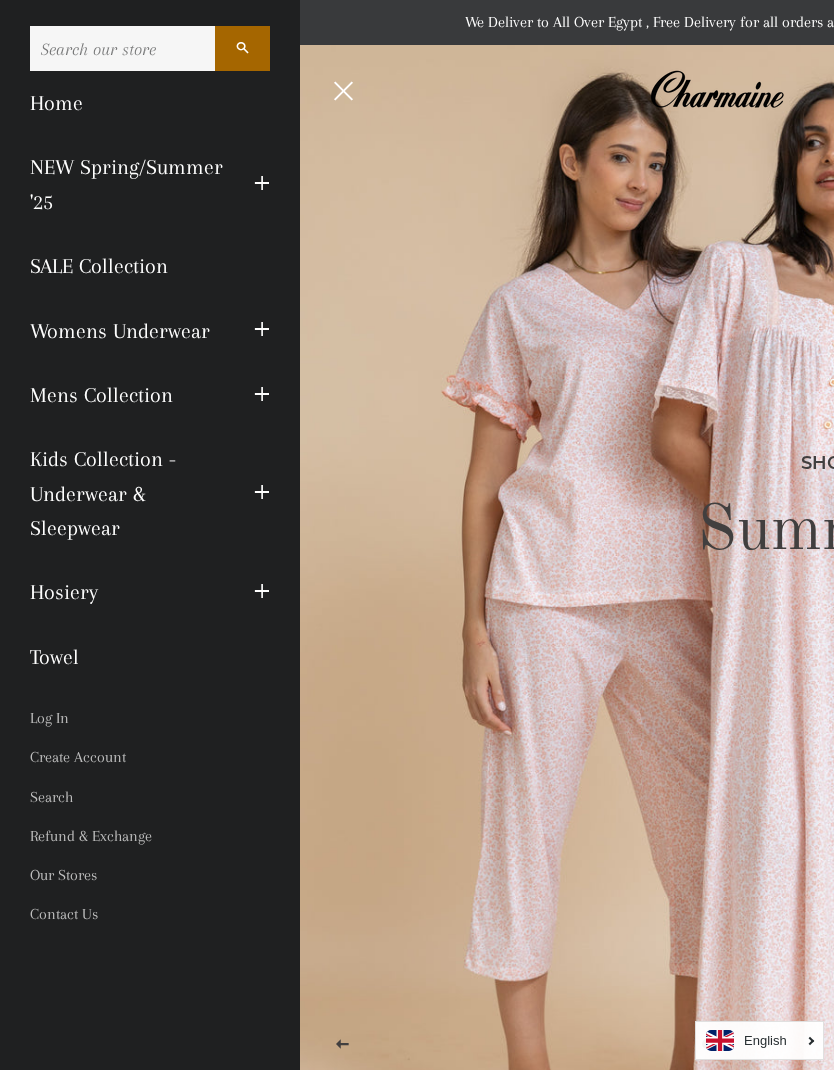 click on "Expand submenu NEW Spring/Summer '25
Collapse submenu NEW Spring/Summer '25" at bounding box center [262, 184] 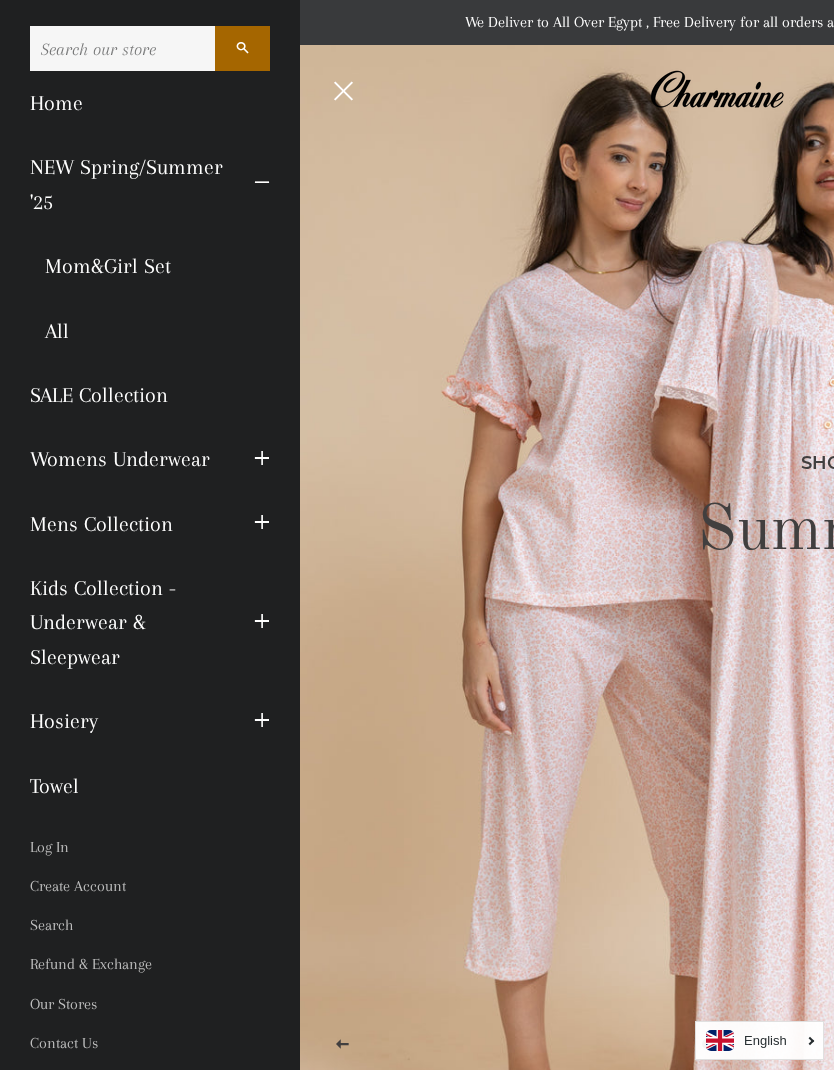 click on "All" at bounding box center [150, 331] 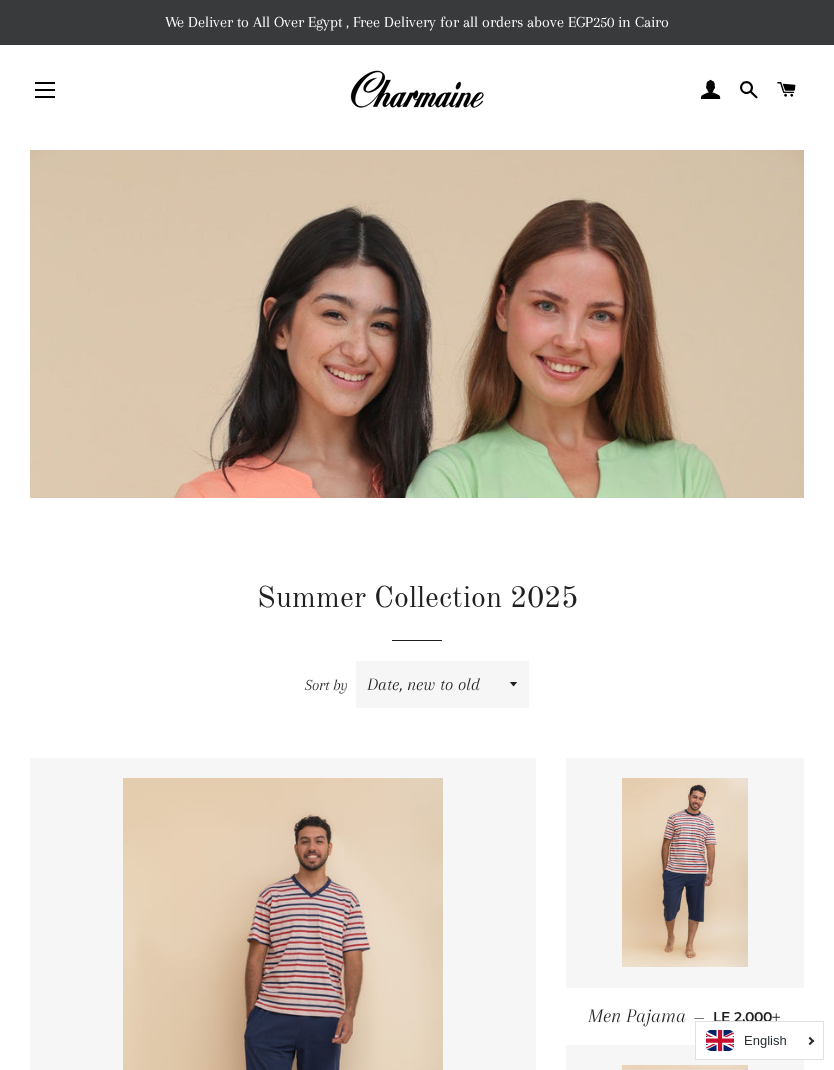 scroll, scrollTop: 0, scrollLeft: 0, axis: both 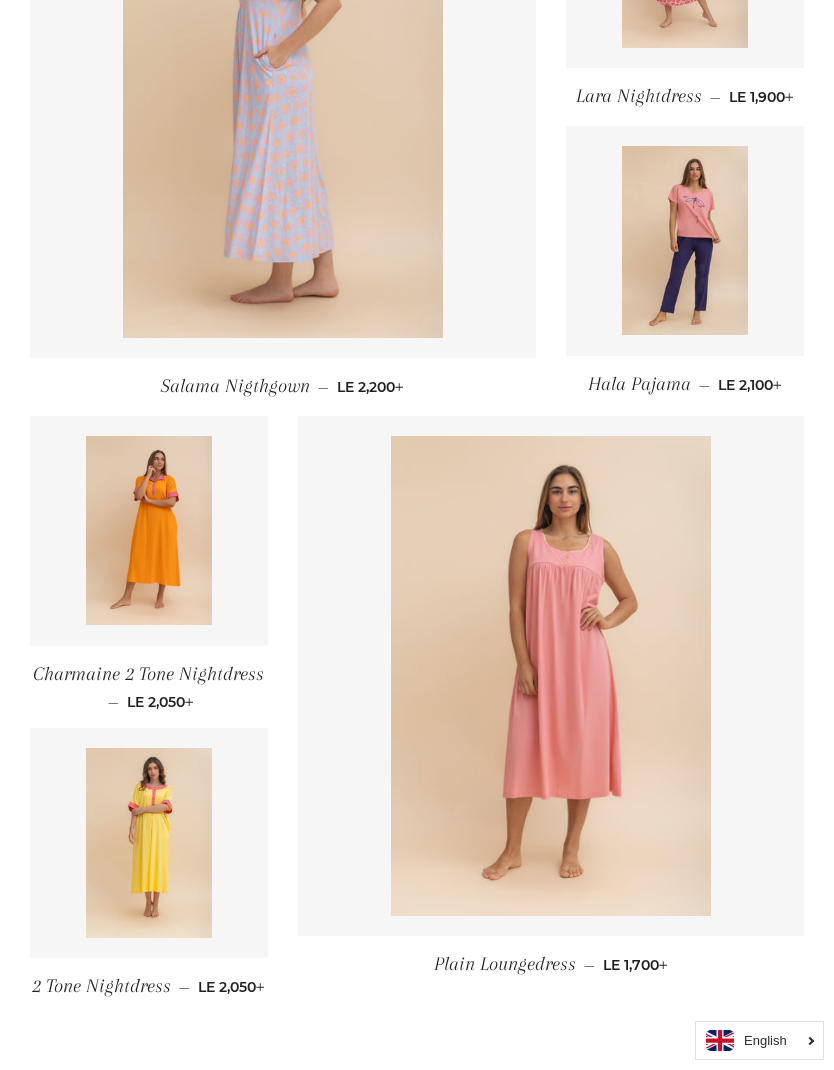 click at bounding box center (685, 241) 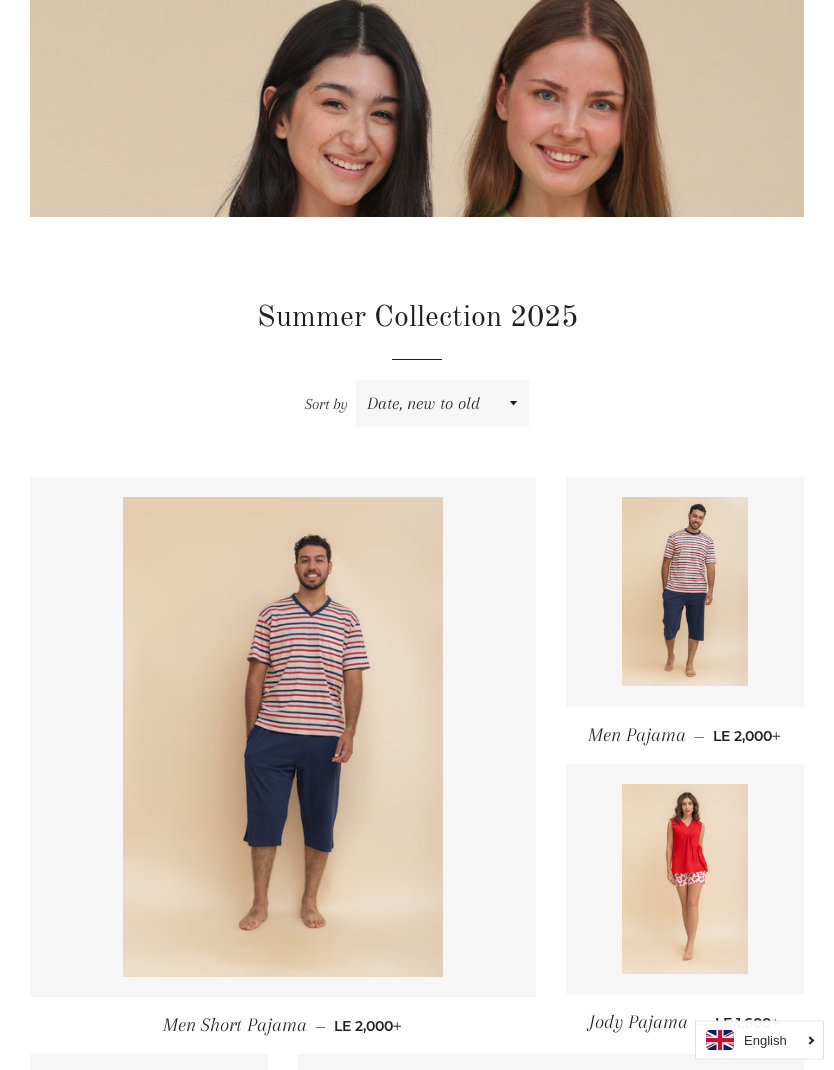 scroll, scrollTop: 0, scrollLeft: 0, axis: both 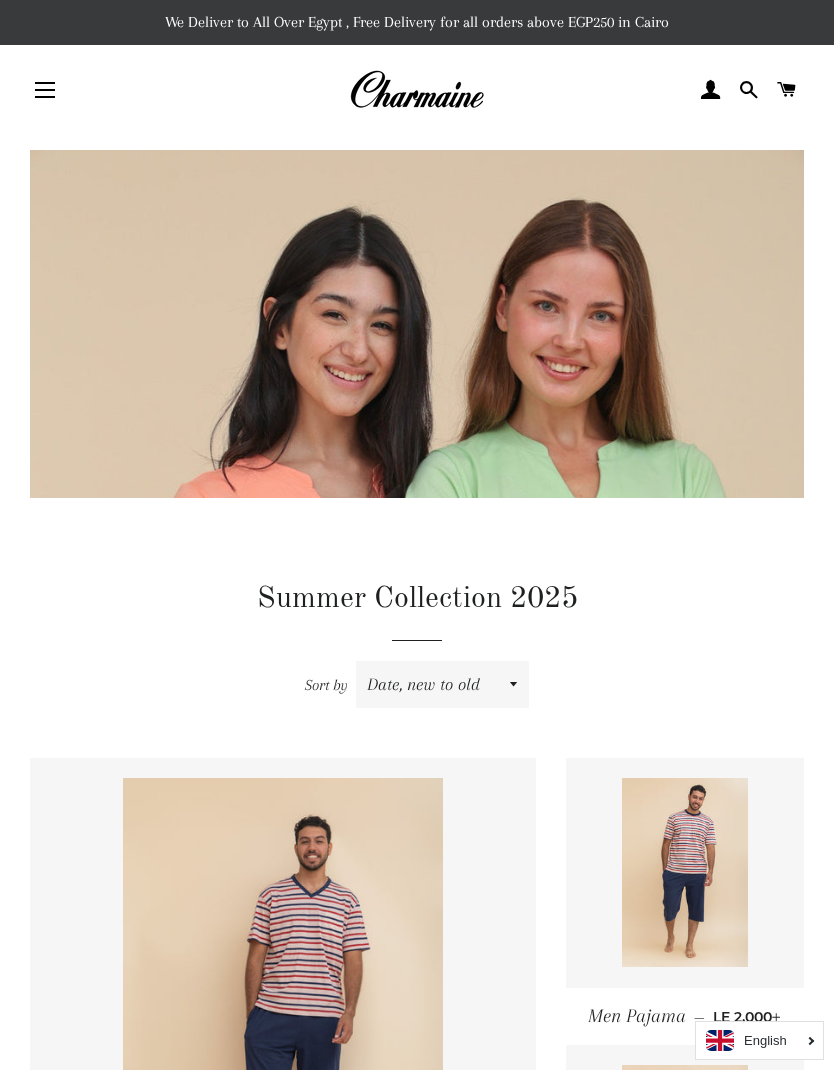 click on "Site navigation" at bounding box center [45, 90] 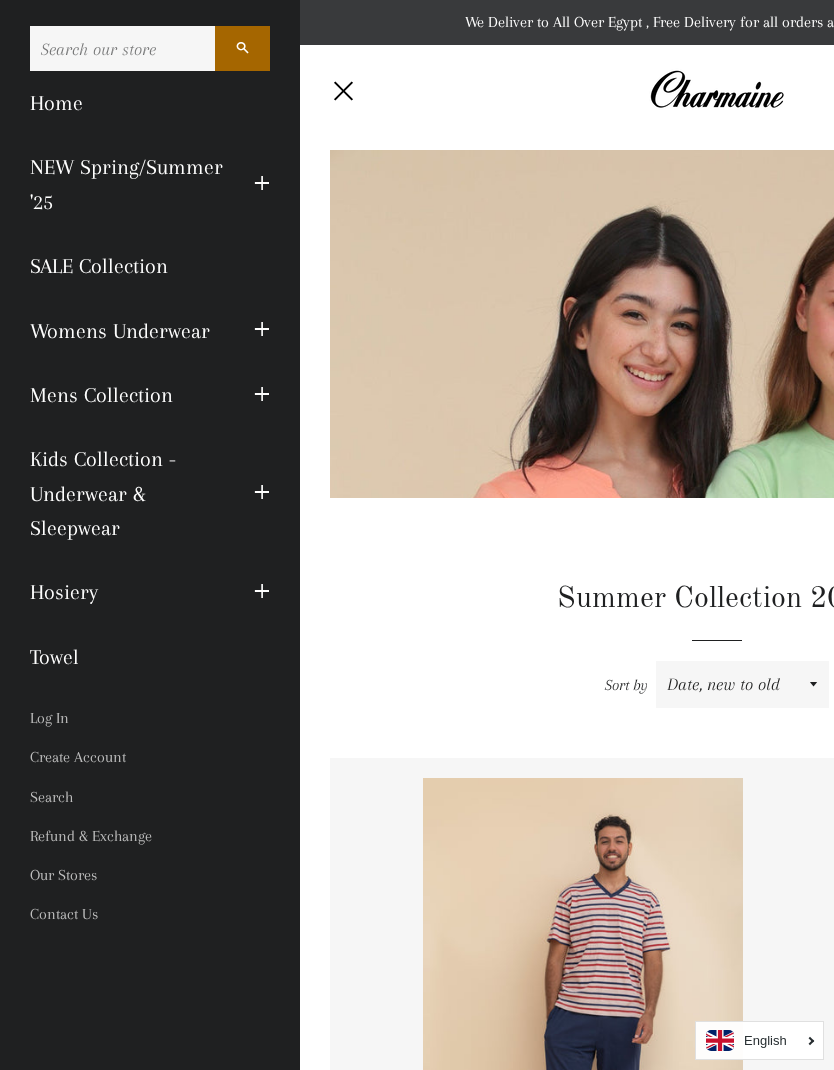 click at bounding box center (262, 330) 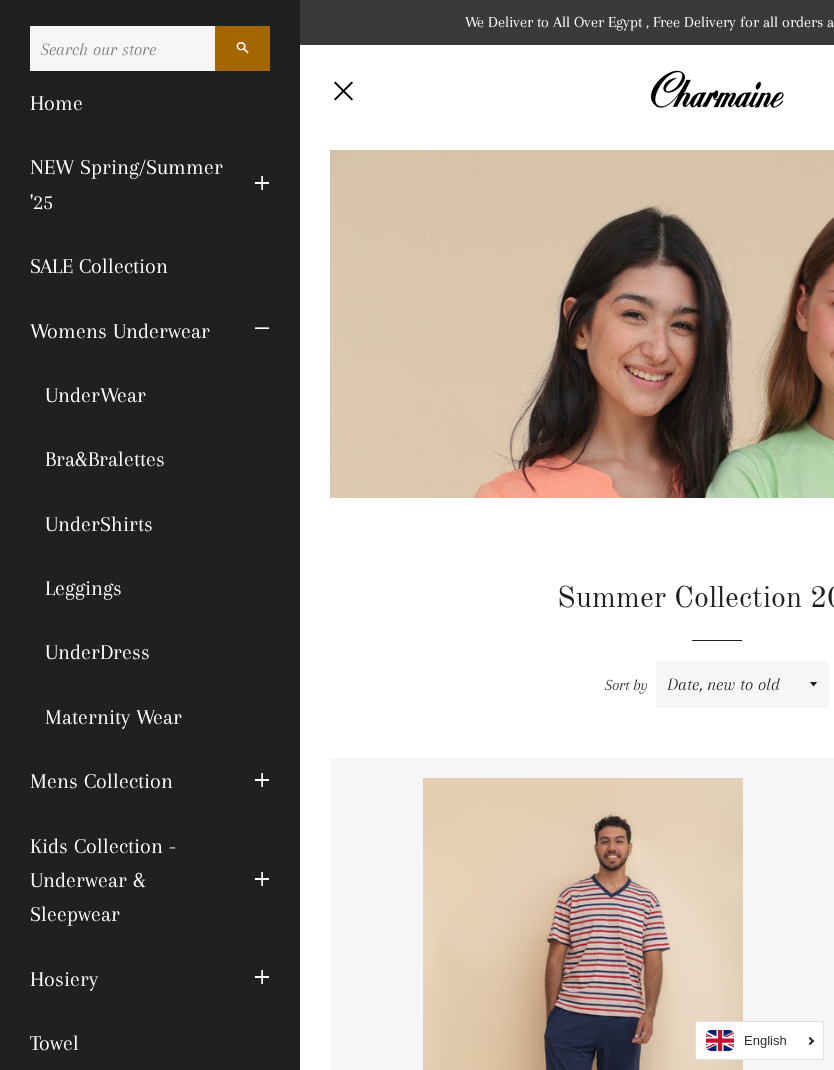 click on "UnderWear" at bounding box center [150, 395] 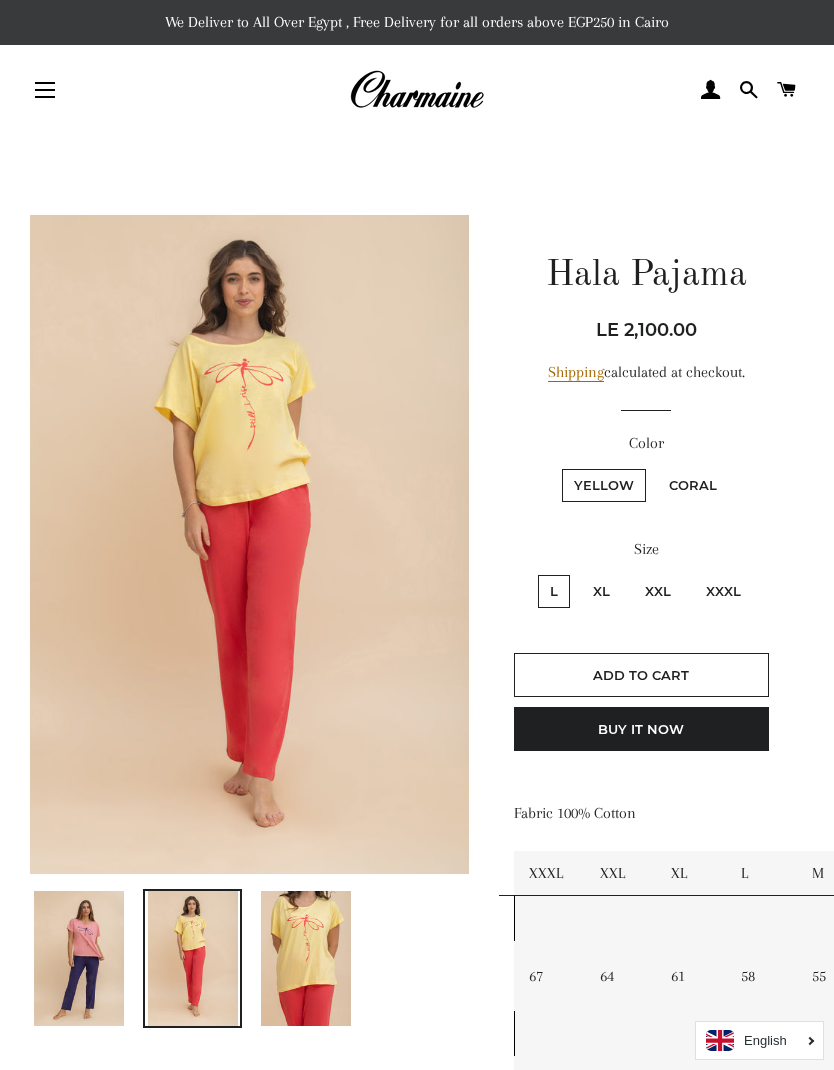 scroll, scrollTop: 0, scrollLeft: 0, axis: both 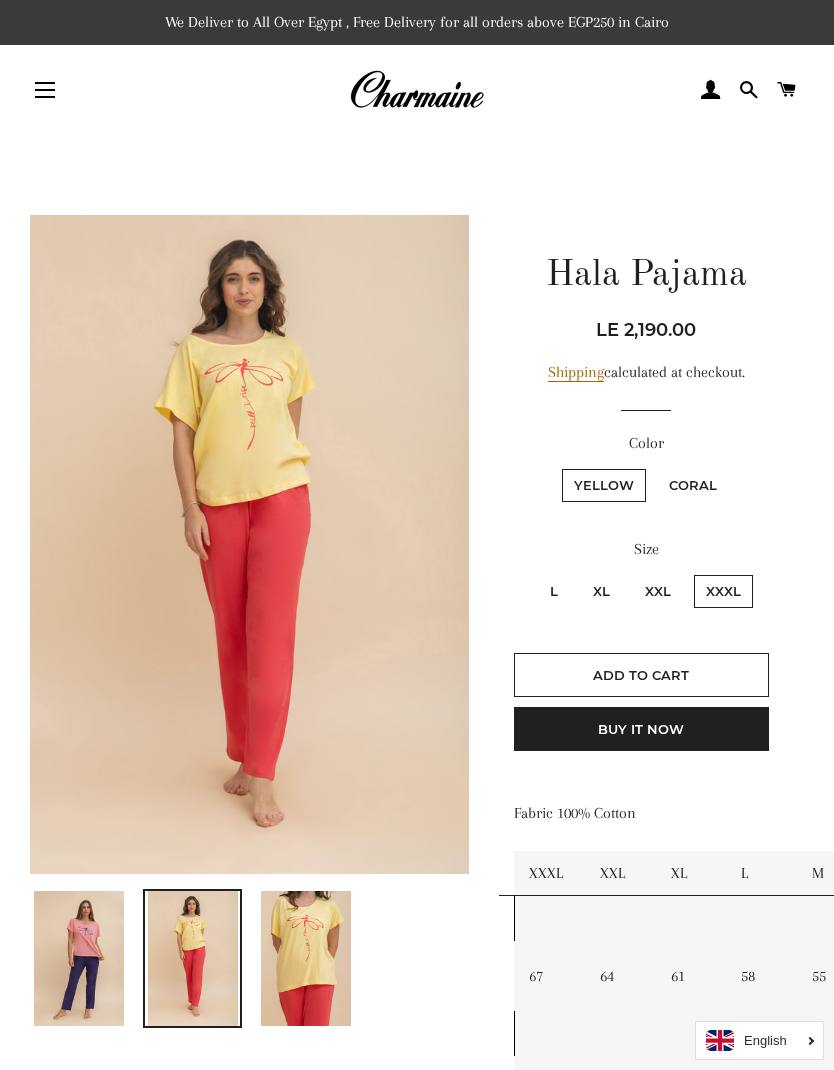 click on "Coral" at bounding box center (693, 485) 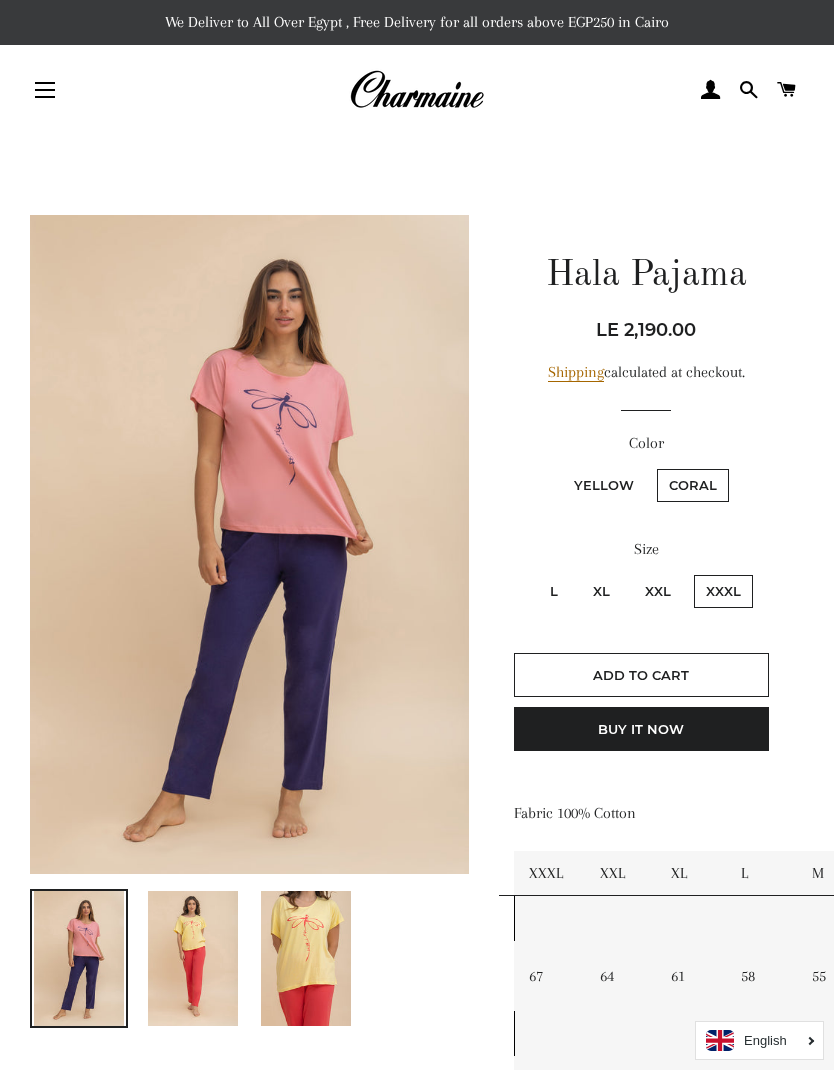 click on "Yellow" at bounding box center [604, 485] 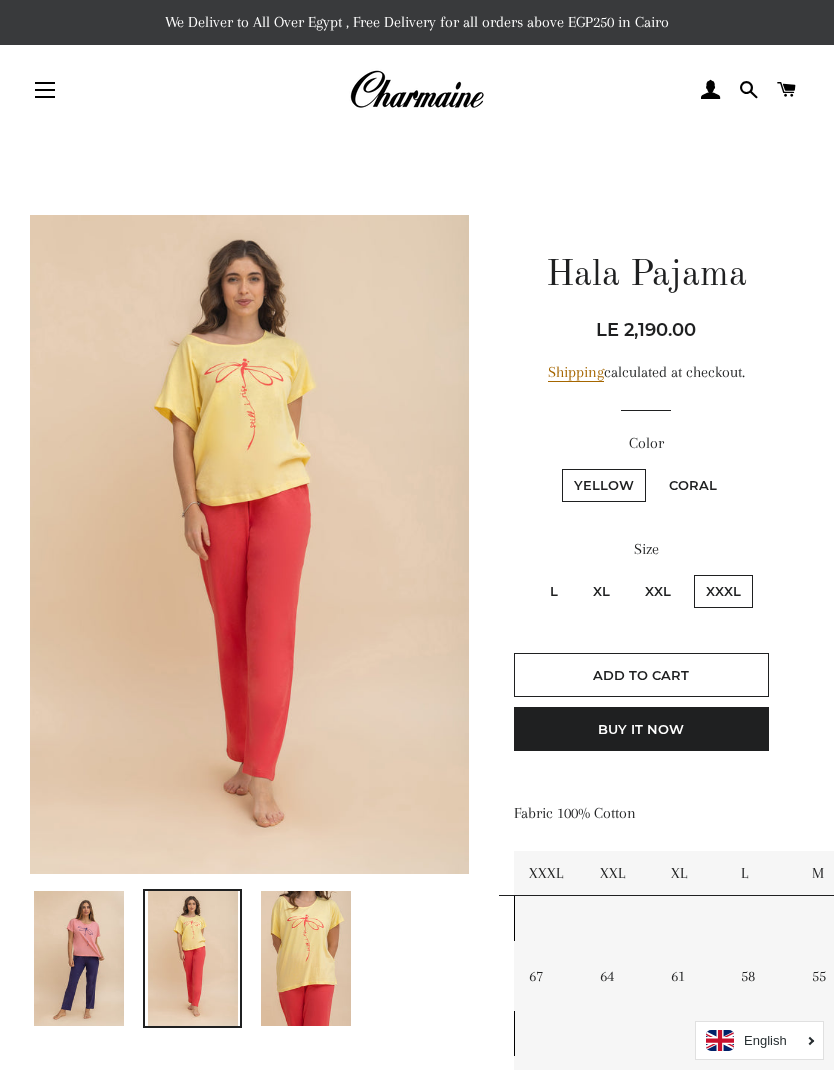click on "Coral" at bounding box center (693, 485) 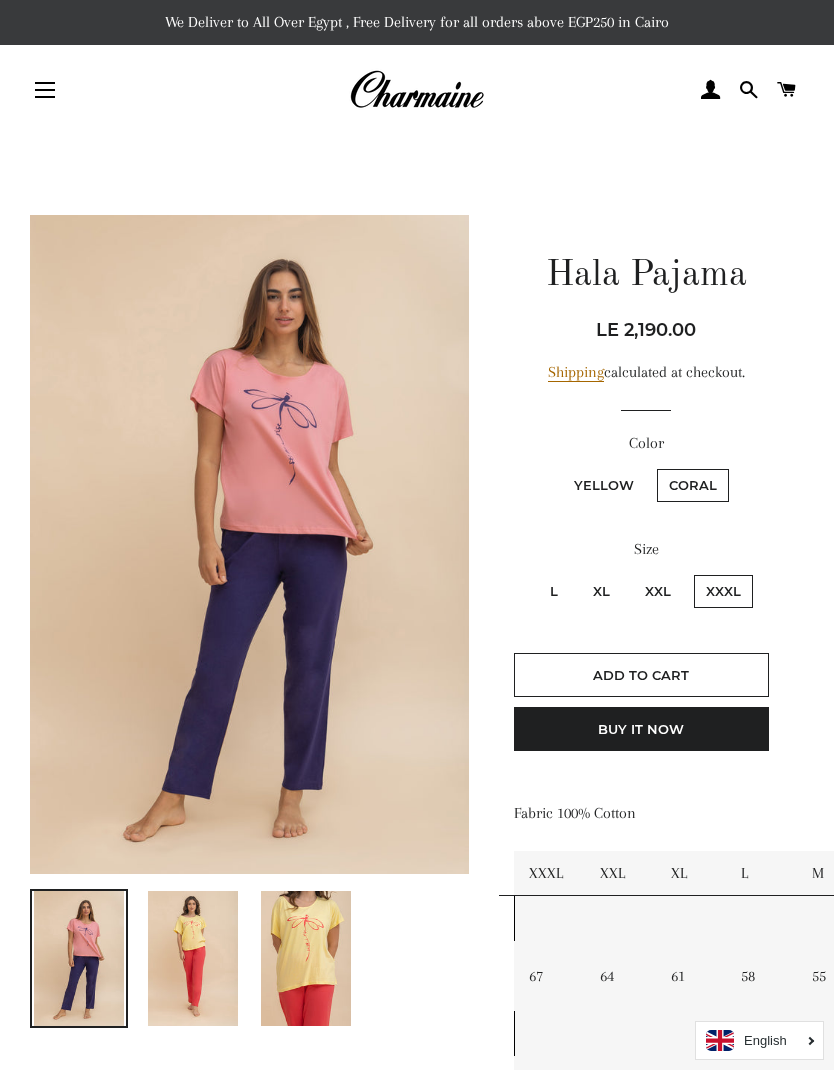 click on "Coral" at bounding box center [693, 485] 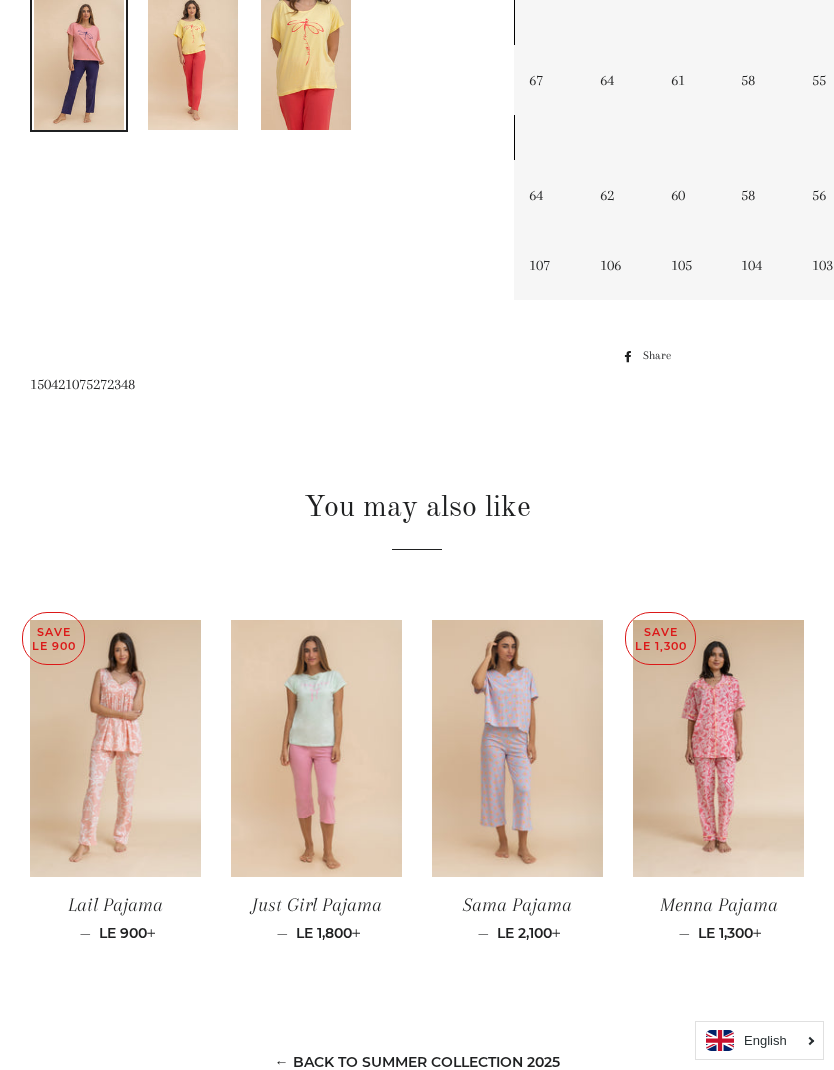 scroll, scrollTop: 1014, scrollLeft: 0, axis: vertical 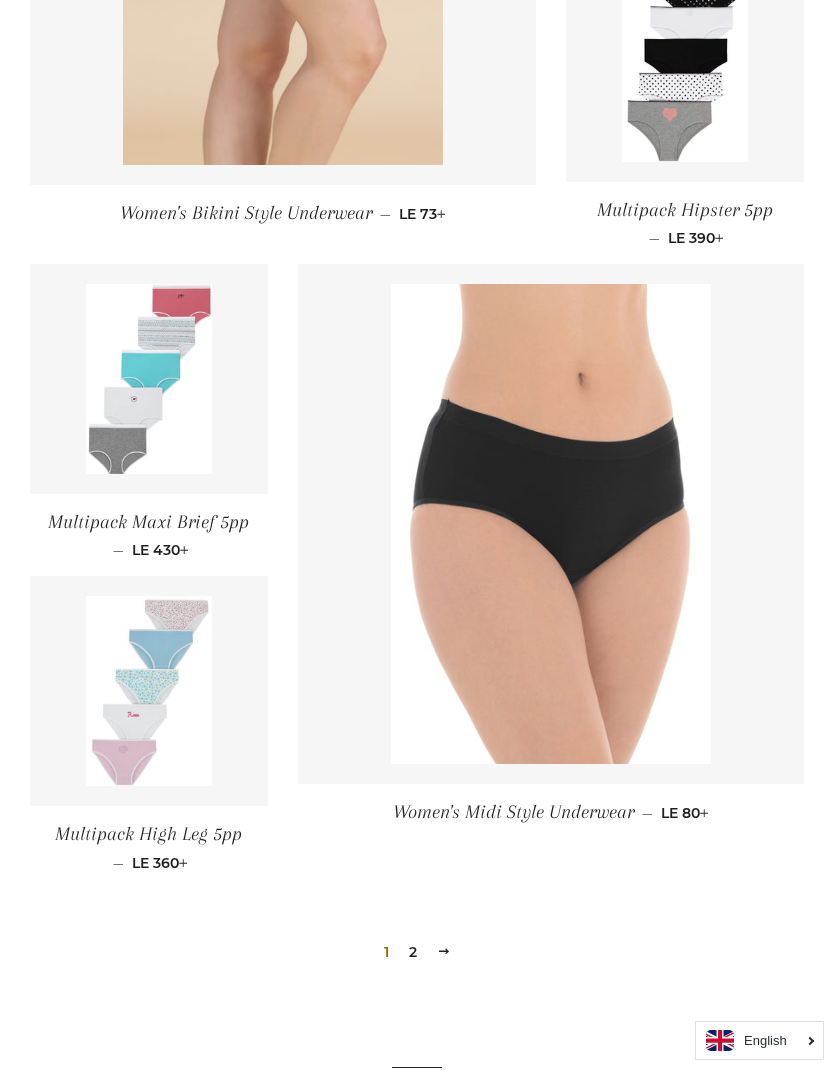 click on "Multipack High Leg 5pp" at bounding box center (148, 834) 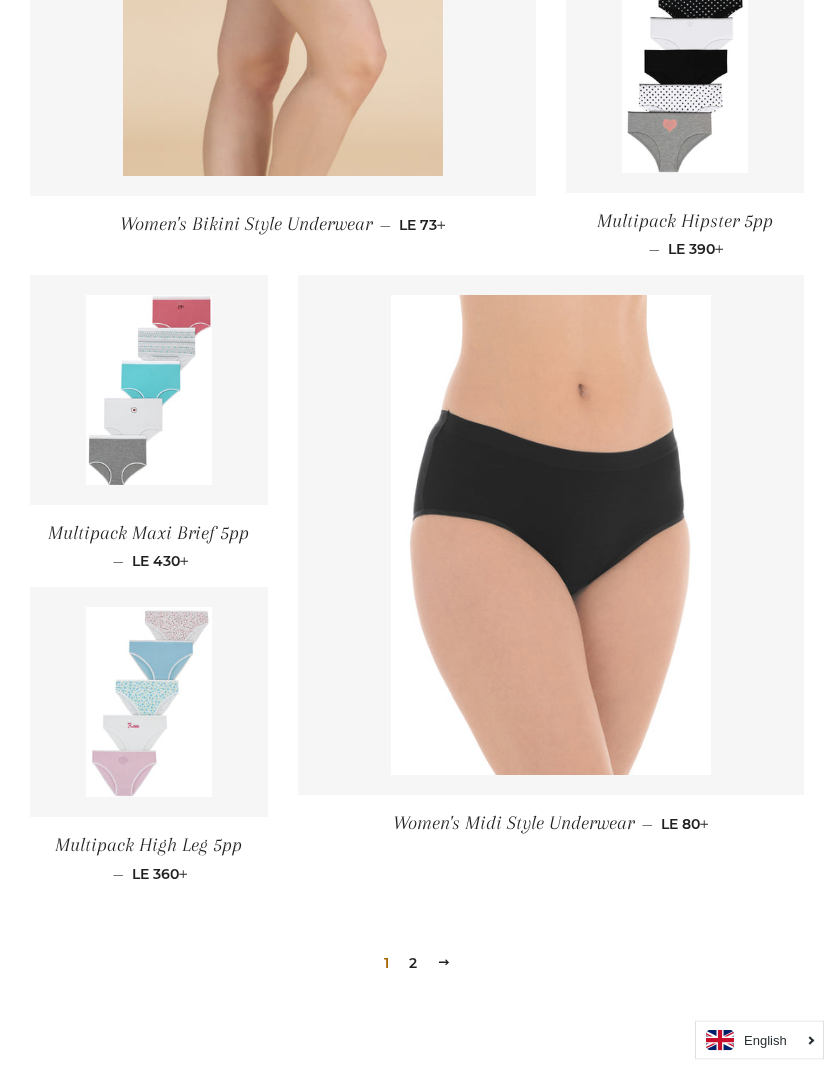 scroll, scrollTop: 1905, scrollLeft: 0, axis: vertical 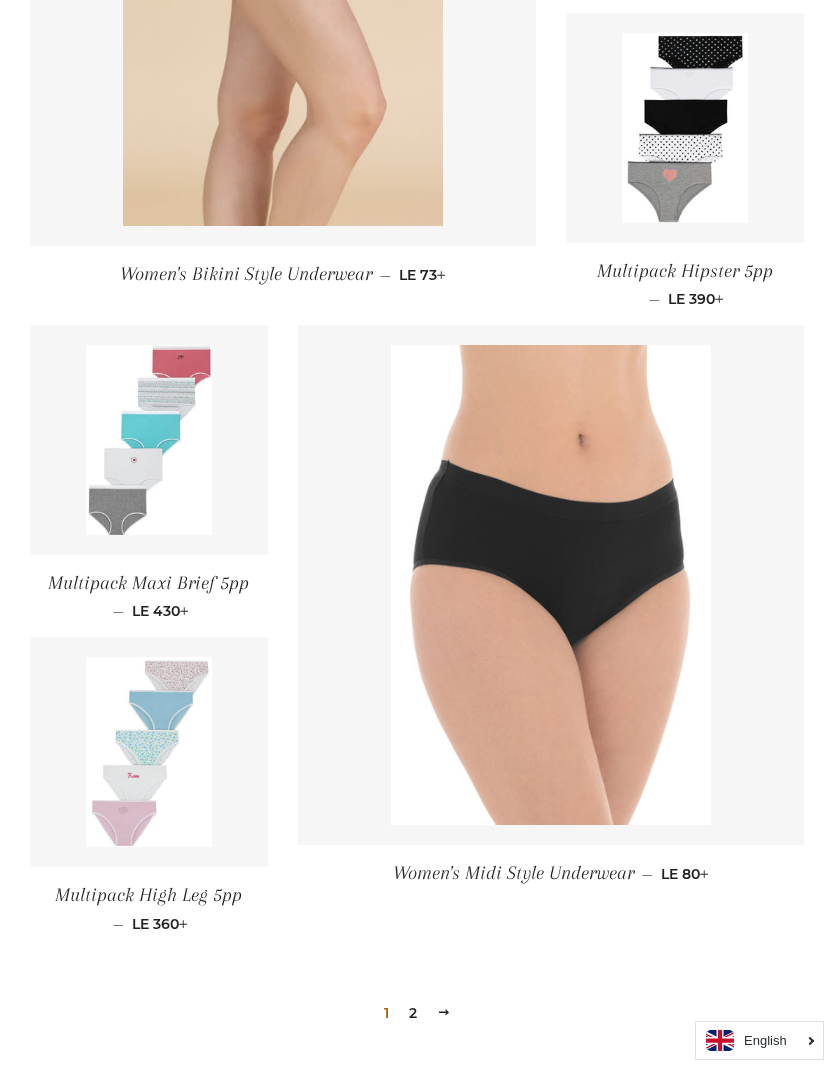 click on "2" at bounding box center [413, 1013] 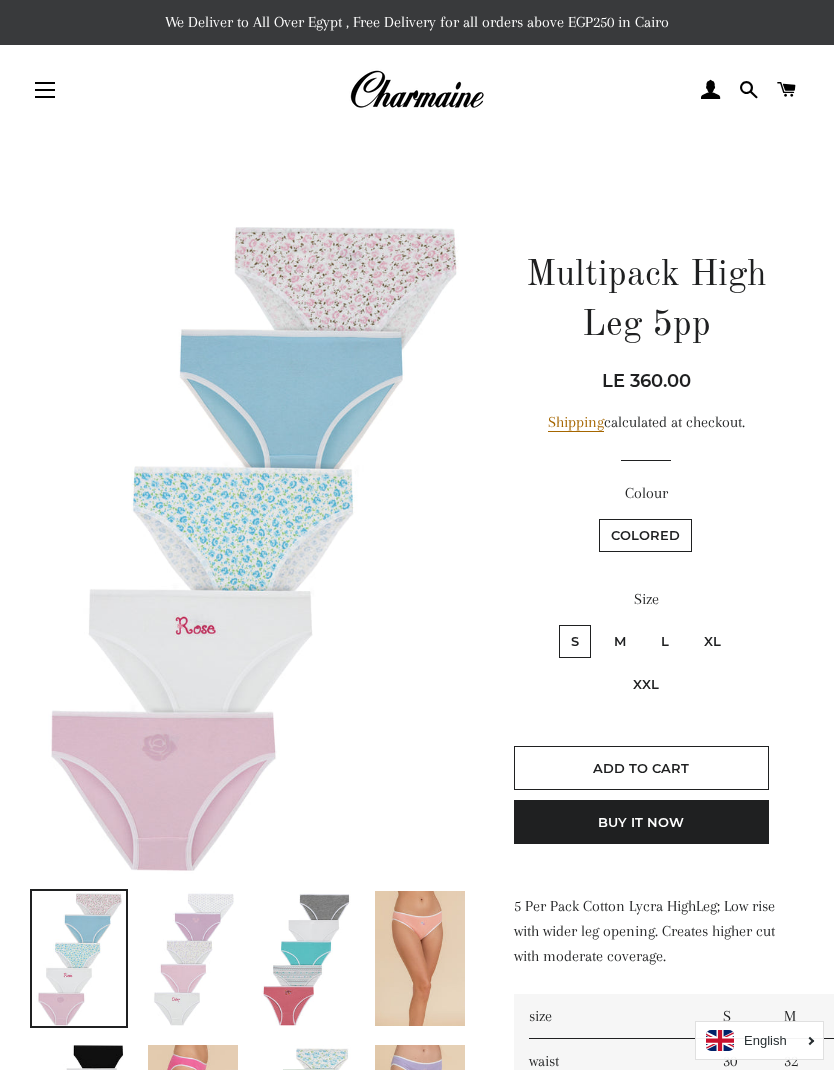 scroll, scrollTop: 0, scrollLeft: 0, axis: both 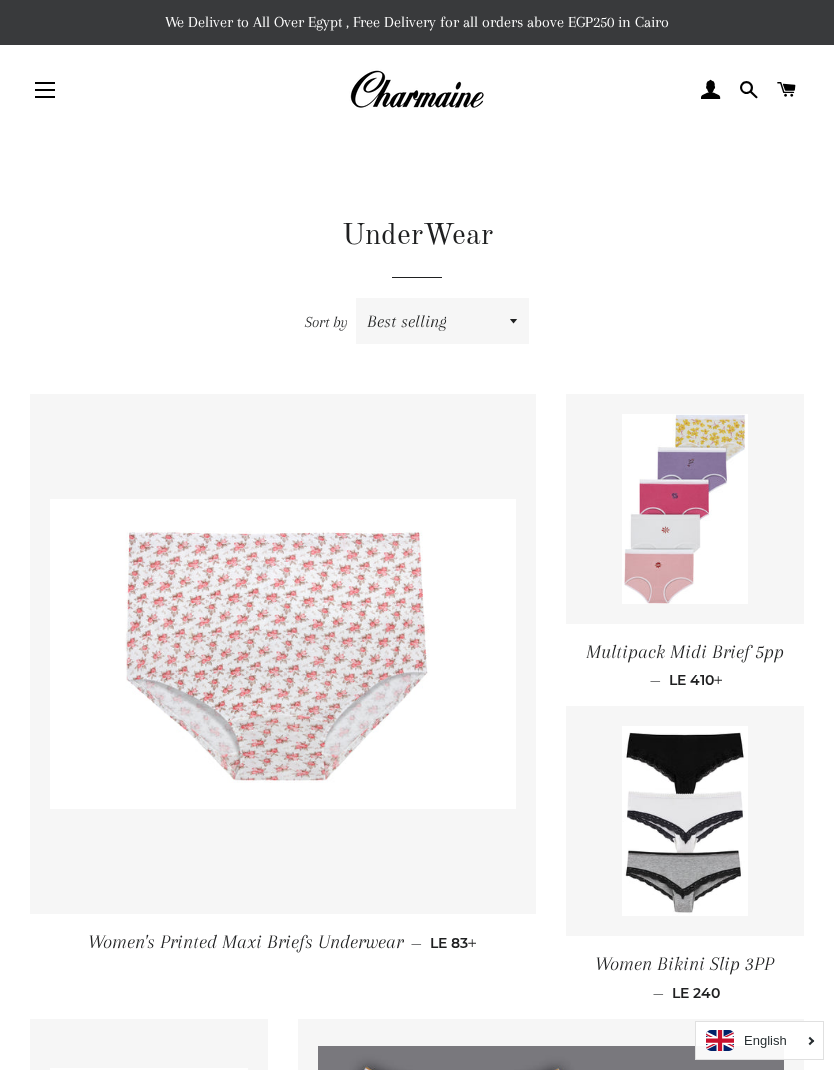 click on "Site navigation" at bounding box center [45, 90] 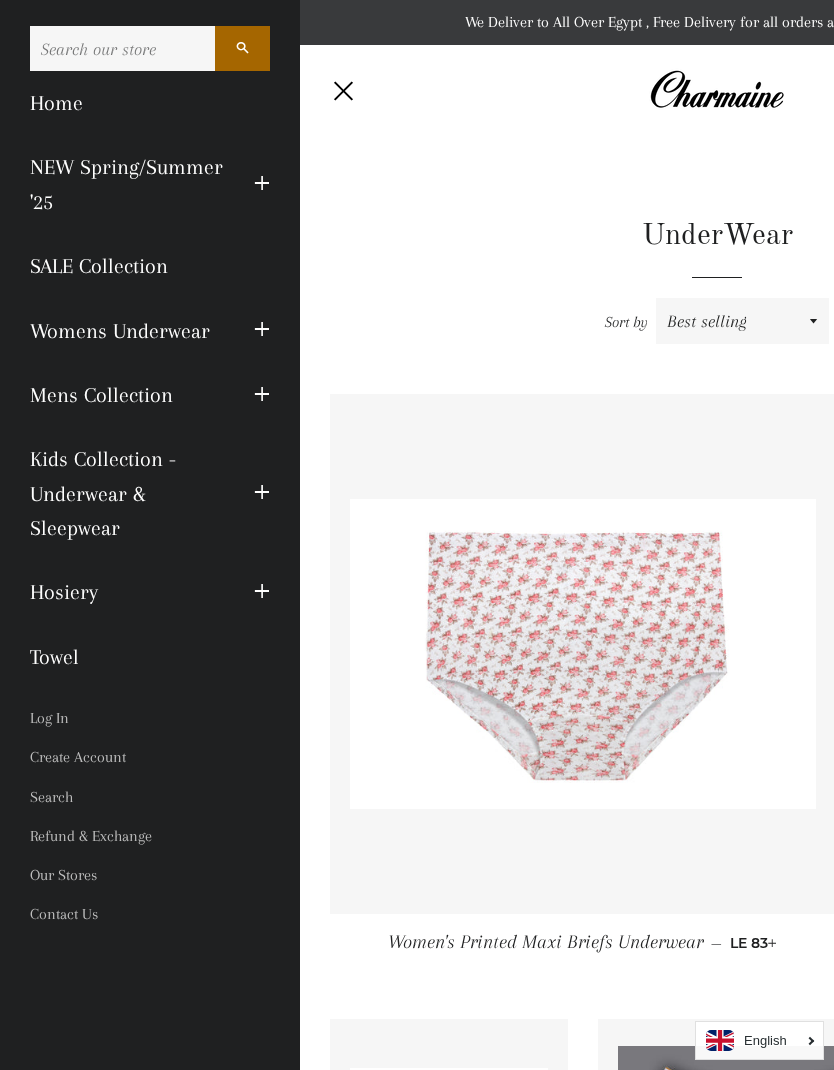 click on "Expand submenu Womens Underwear
Collapse submenu Womens Underwear" at bounding box center [262, 330] 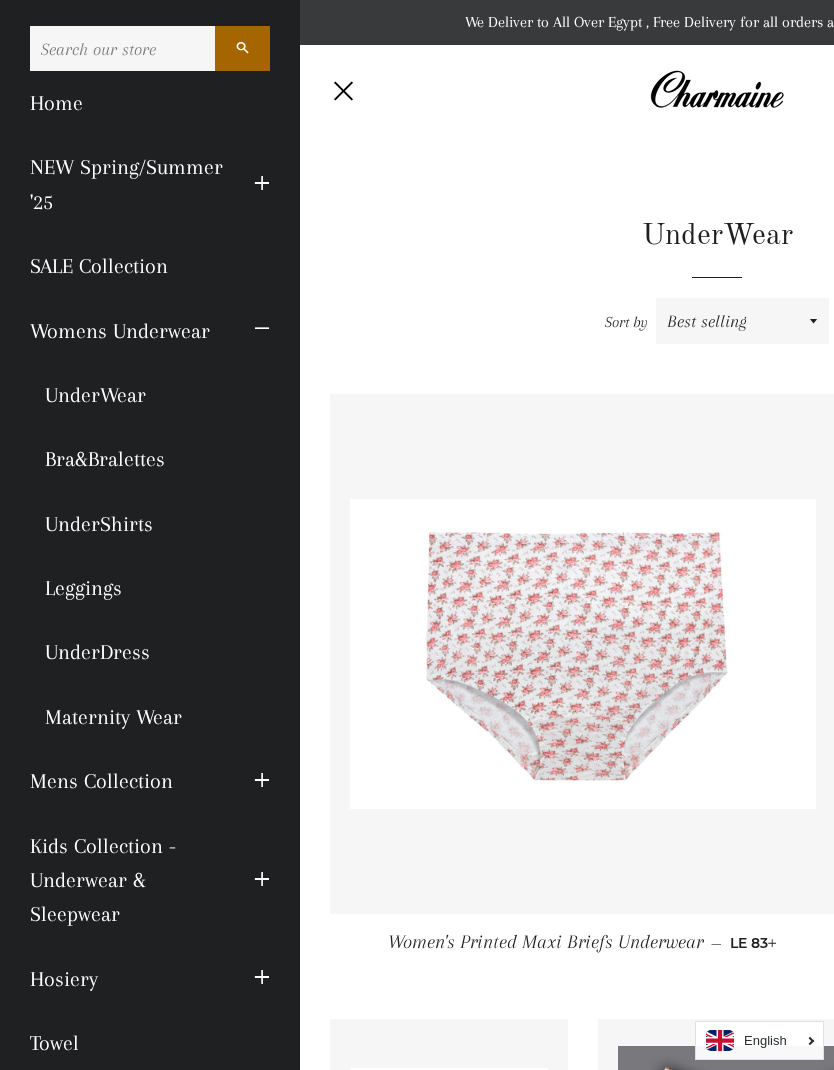 click on "Bra&Bralettes" at bounding box center [150, 459] 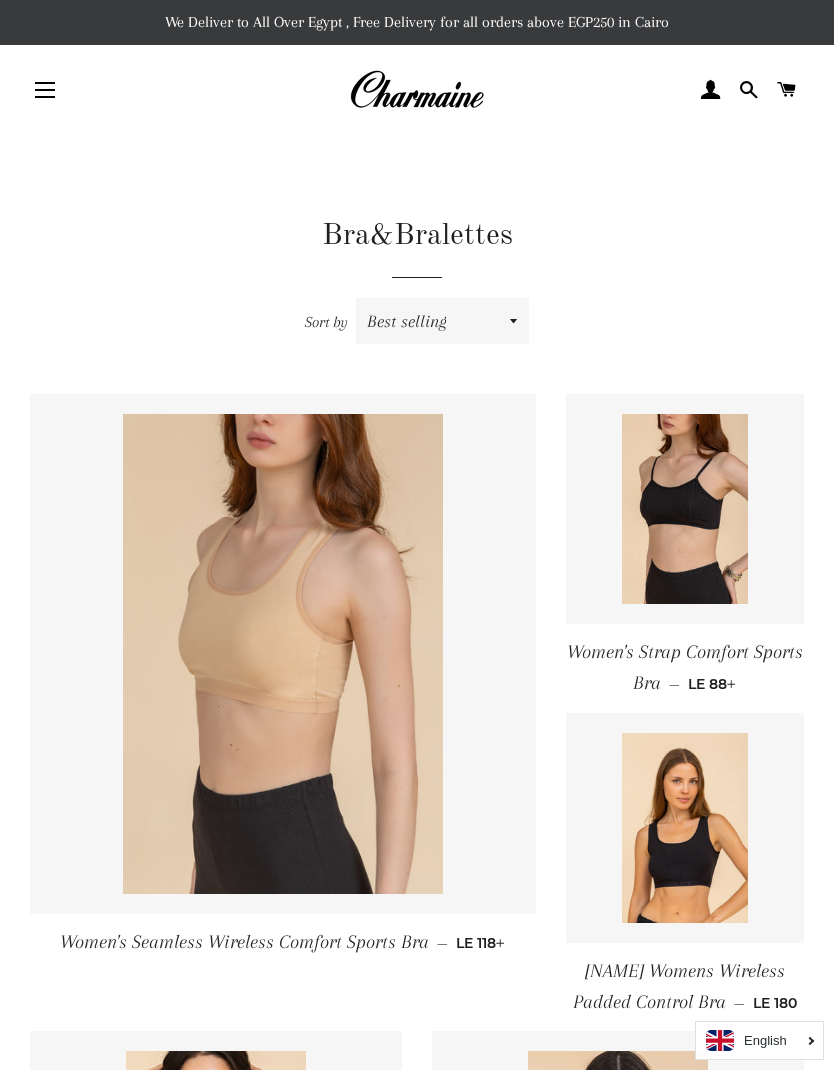 scroll, scrollTop: 0, scrollLeft: 0, axis: both 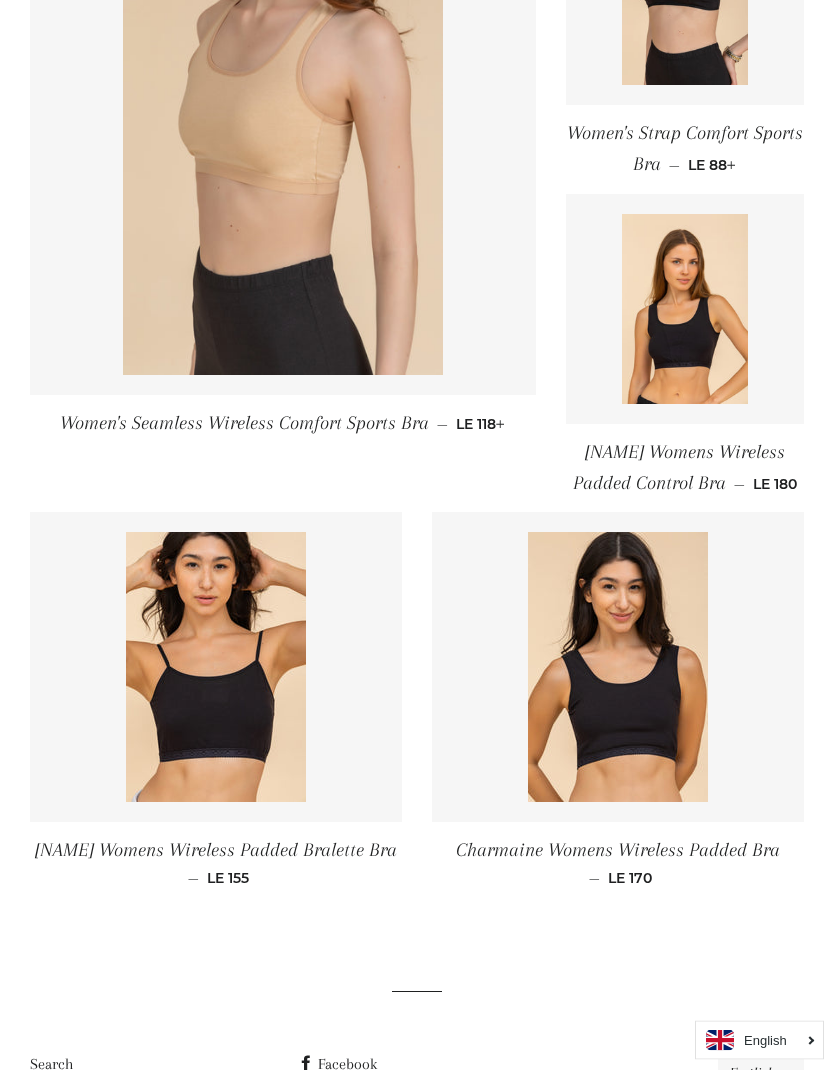 click on "Charmaine Womens Wireless Padded Bra" at bounding box center [618, 851] 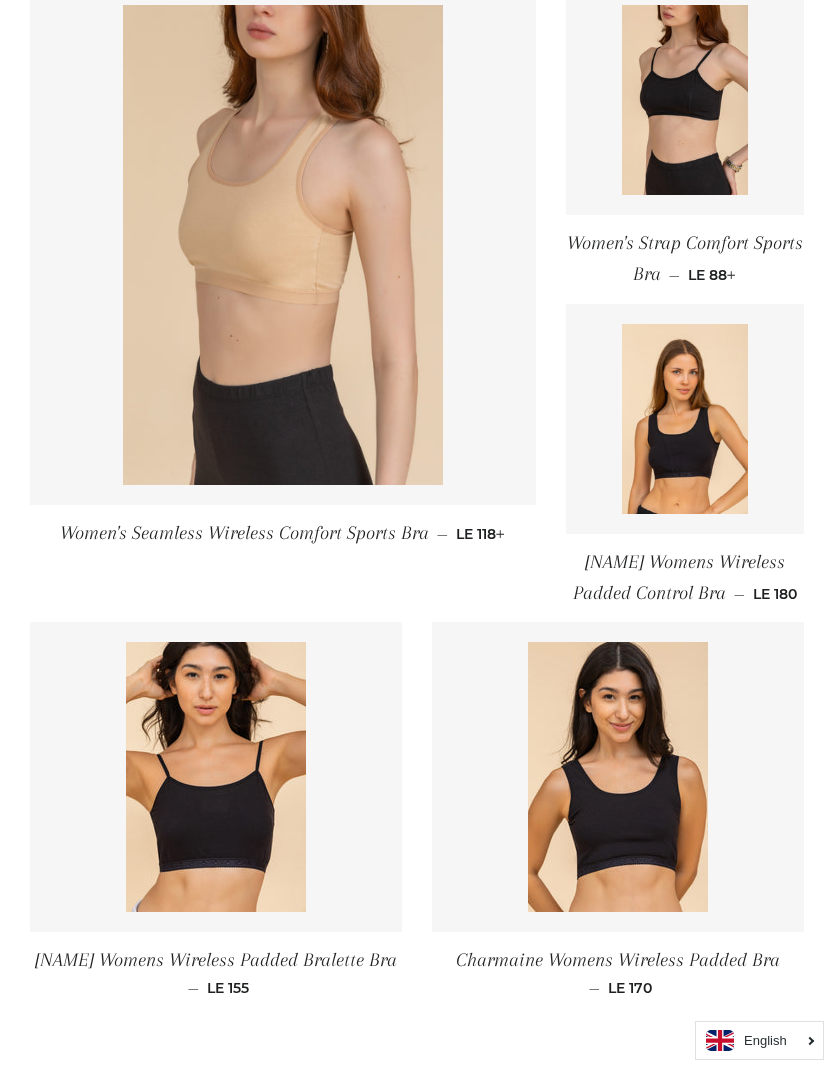 scroll, scrollTop: 406, scrollLeft: 0, axis: vertical 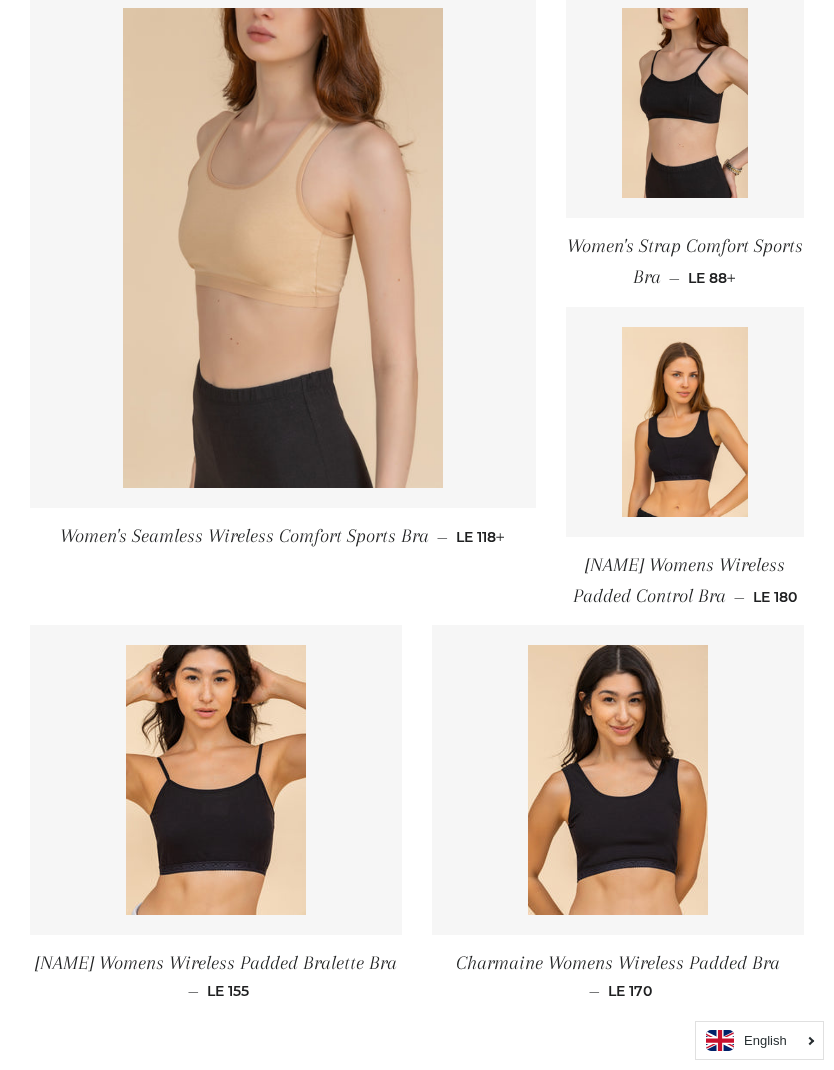 click on "[FIRST] Womens Wireless Padded Control Bra" at bounding box center (679, 580) 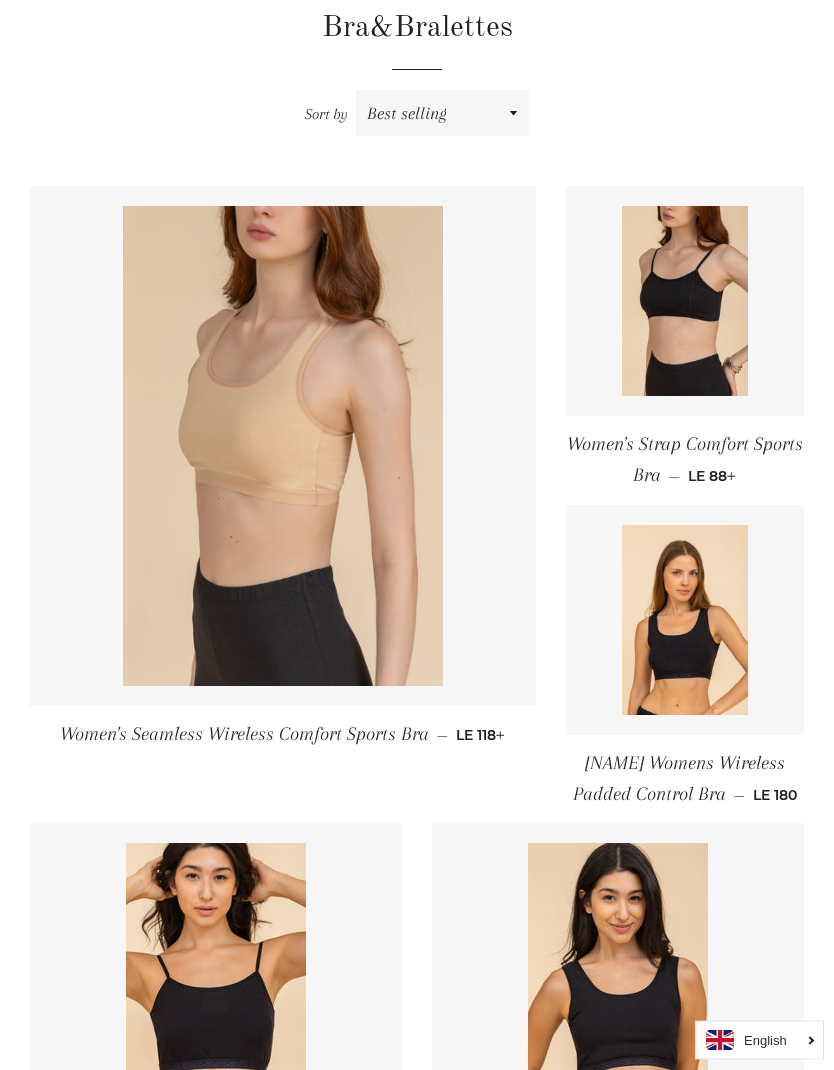 scroll, scrollTop: 0, scrollLeft: 0, axis: both 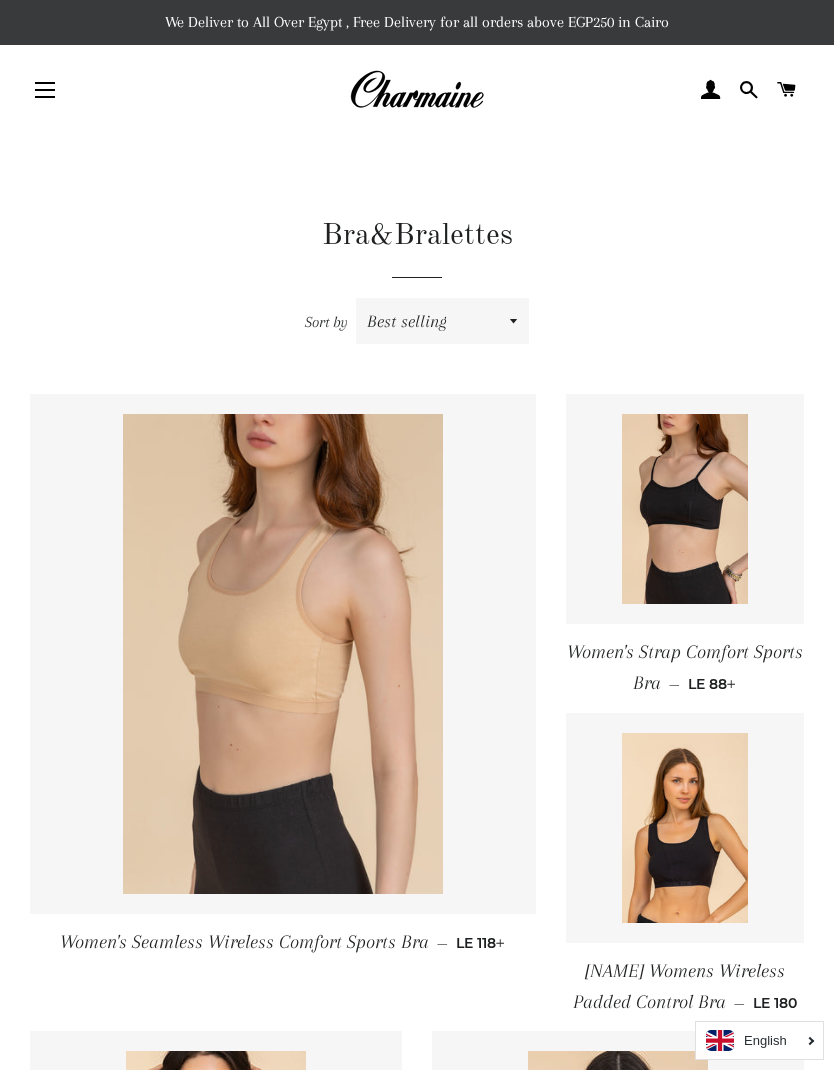 click on "Site navigation" at bounding box center (45, 90) 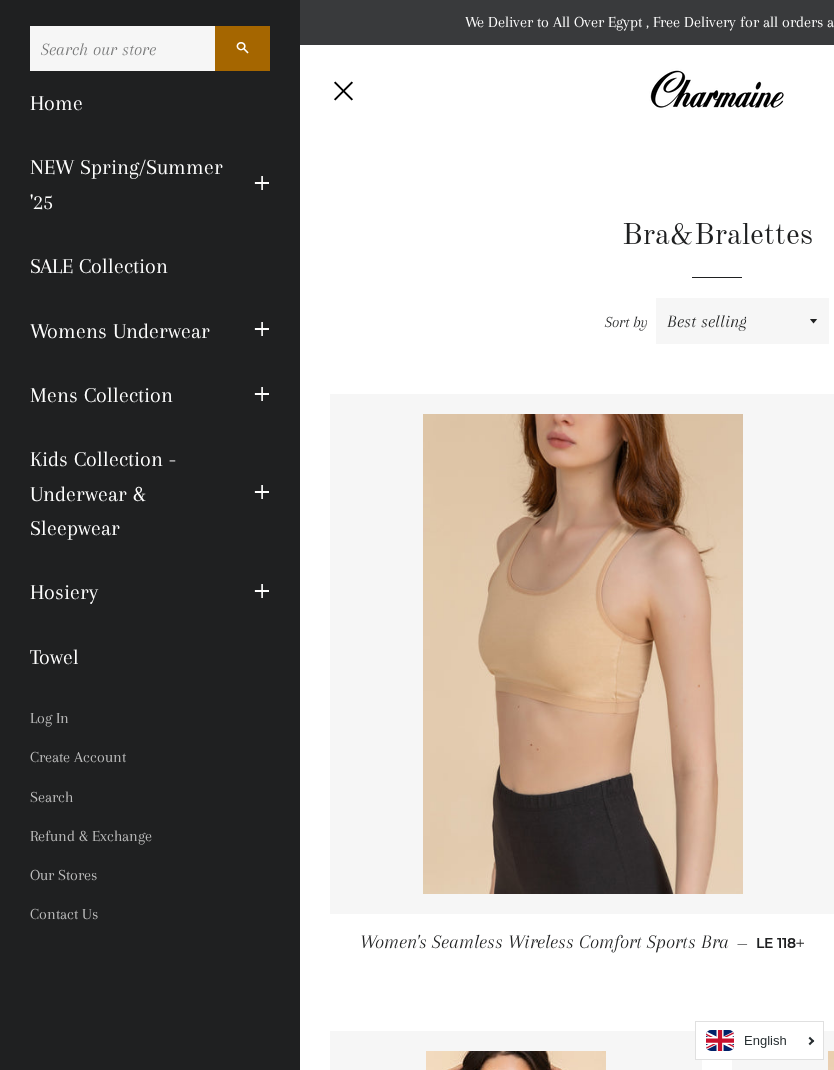 click at bounding box center (262, 330) 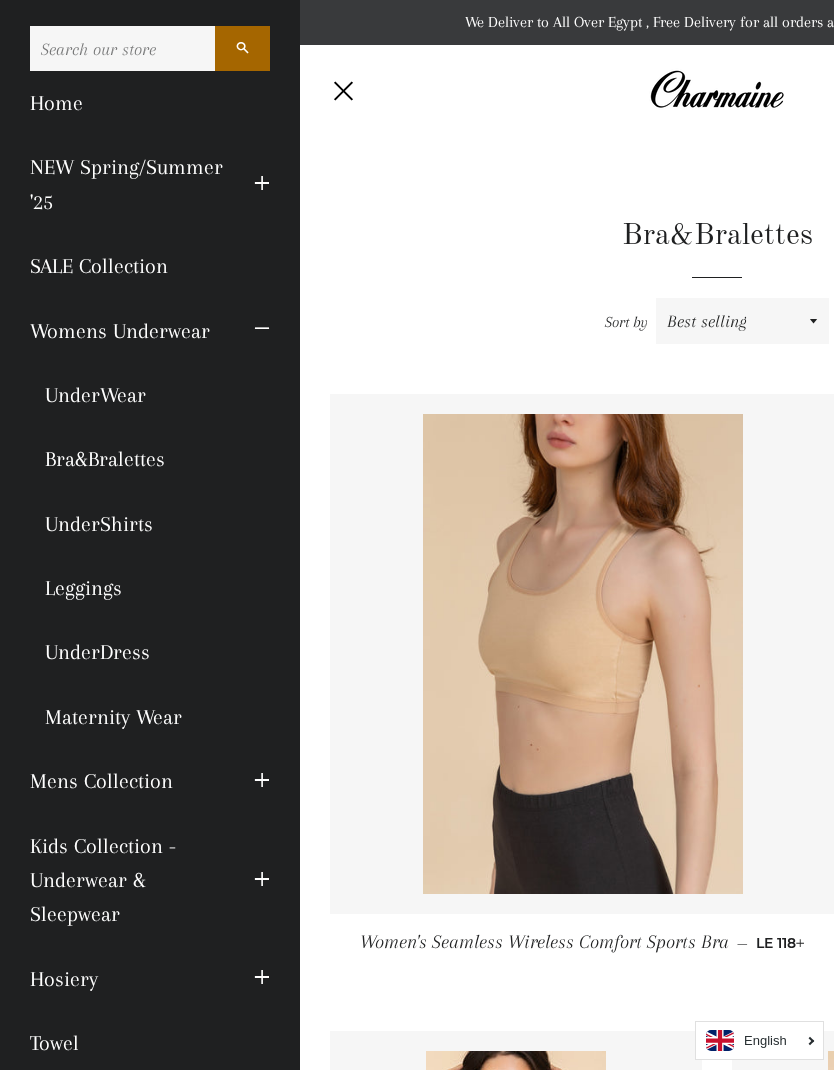click on "UnderShirts" at bounding box center (150, 524) 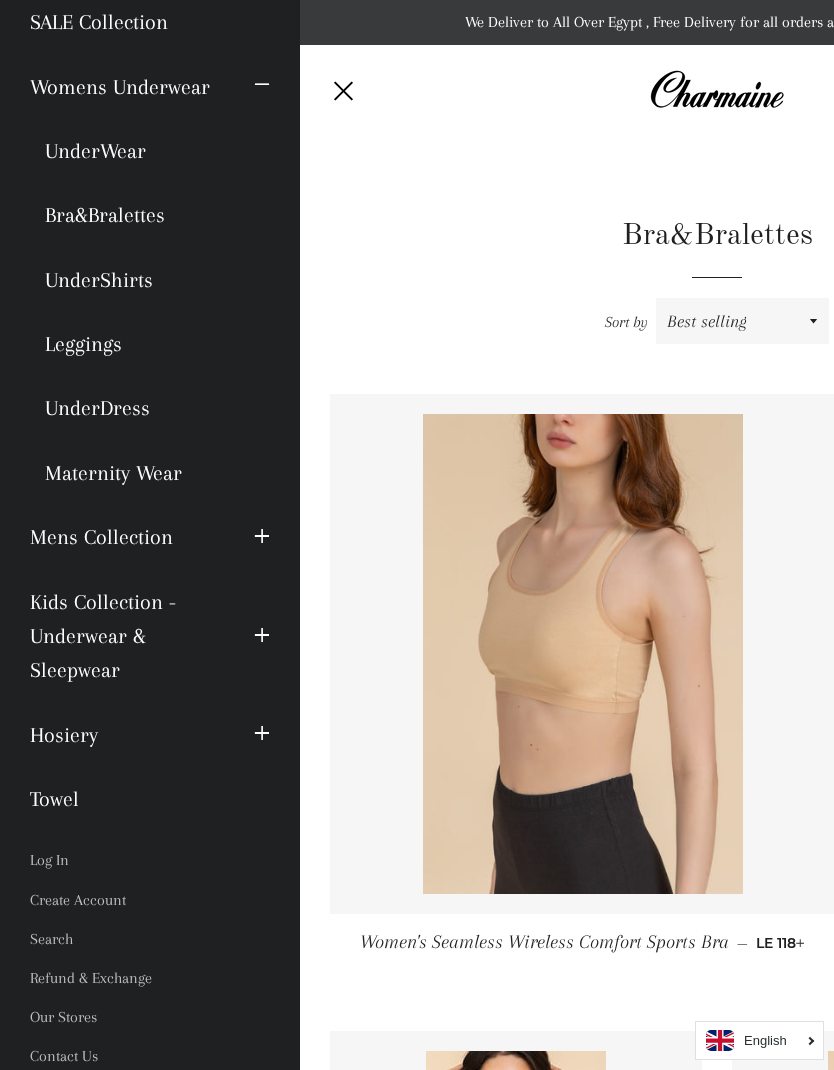 scroll, scrollTop: 243, scrollLeft: 0, axis: vertical 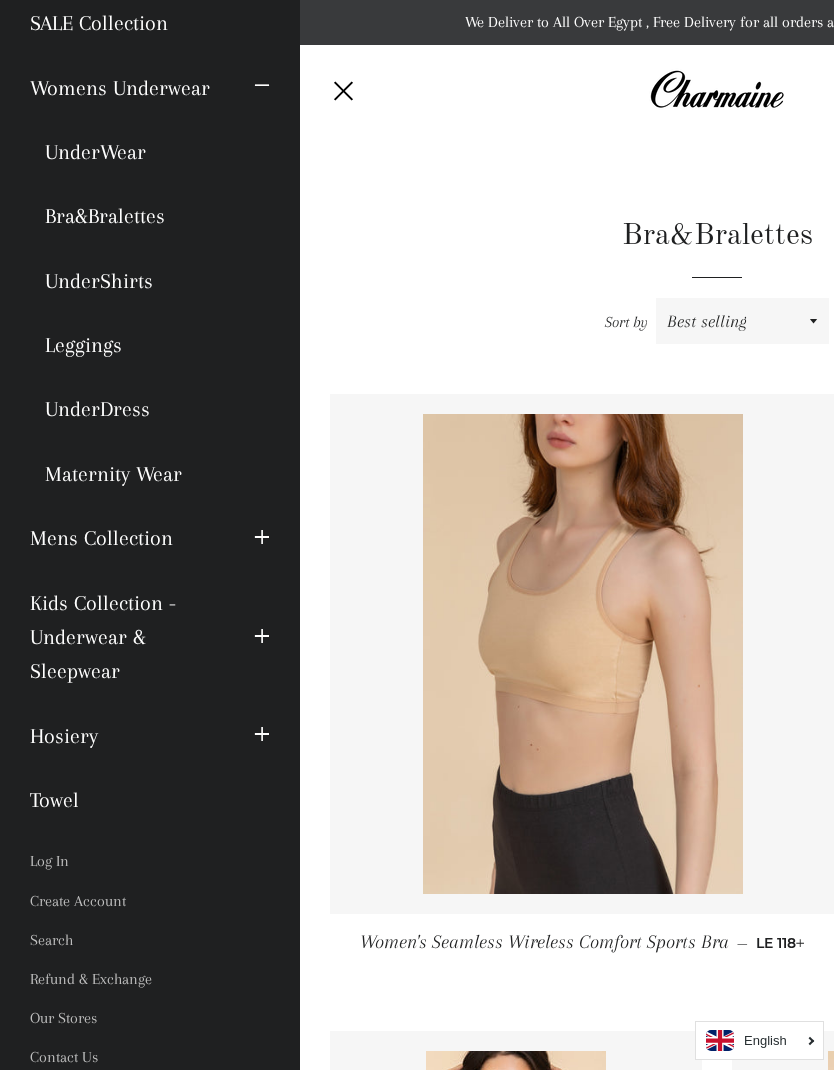 click at bounding box center (262, 637) 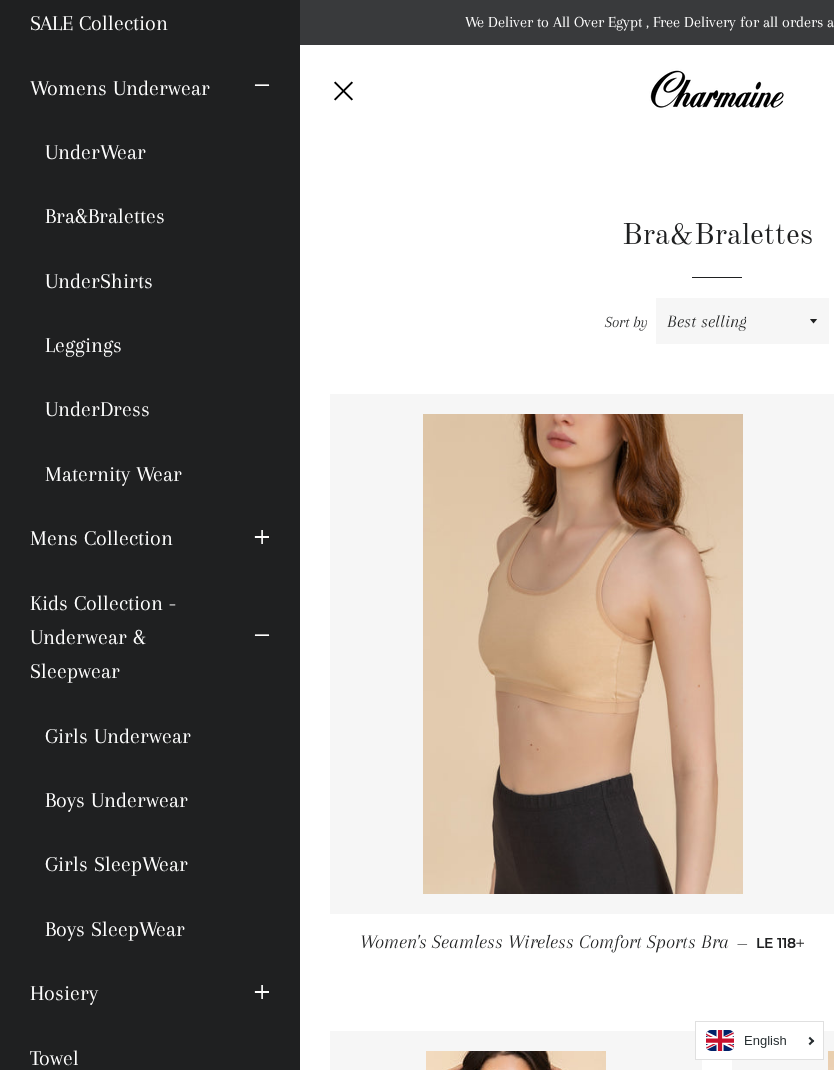 click on "Boys Underwear" at bounding box center (150, 800) 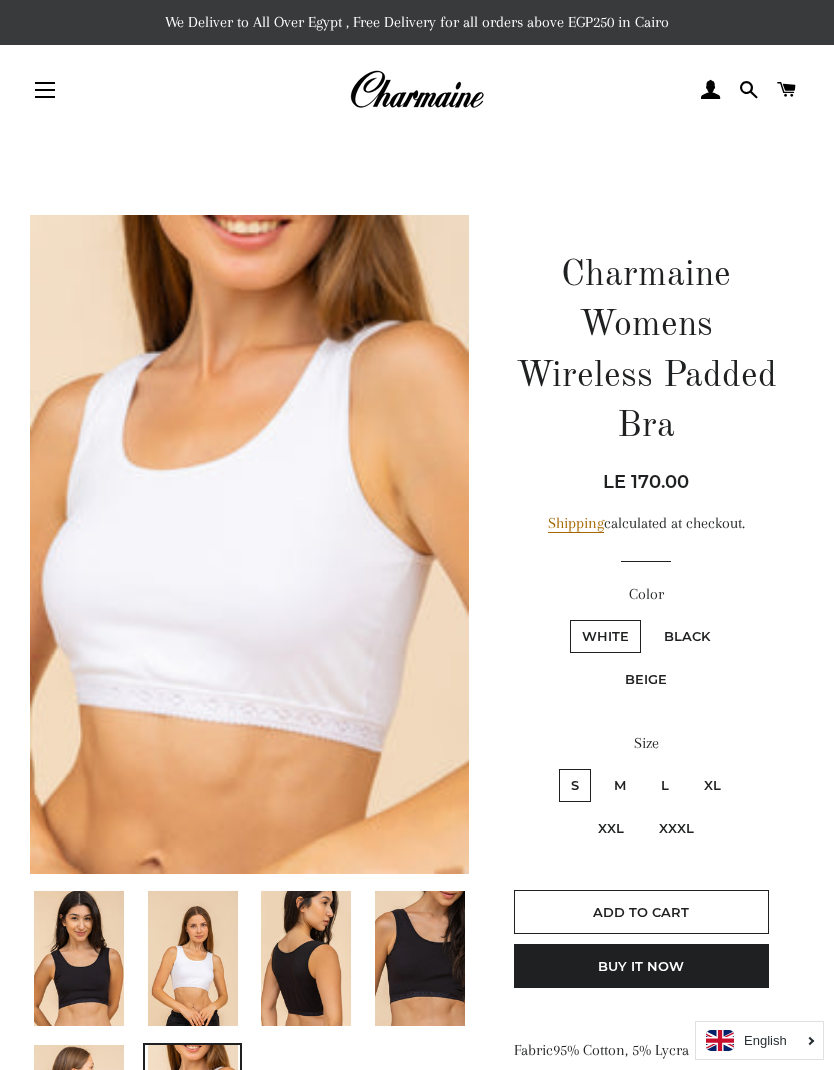 scroll, scrollTop: 0, scrollLeft: 0, axis: both 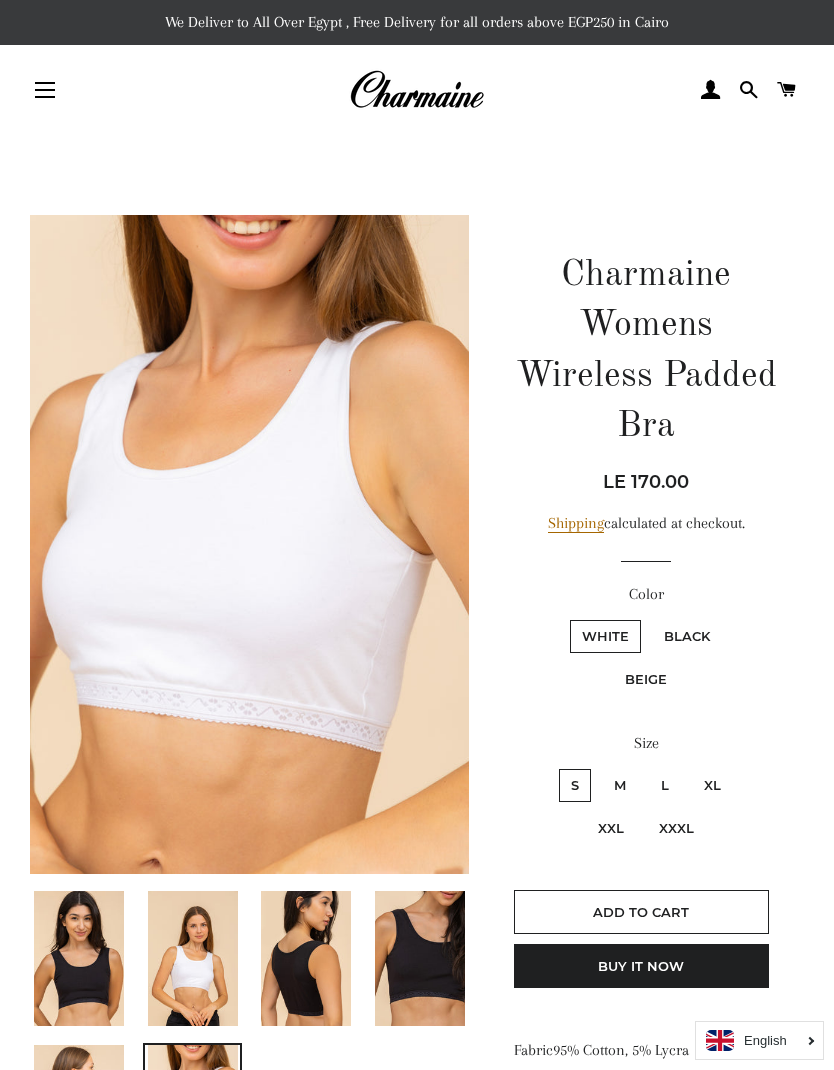 click on "XXXL" at bounding box center (676, 828) 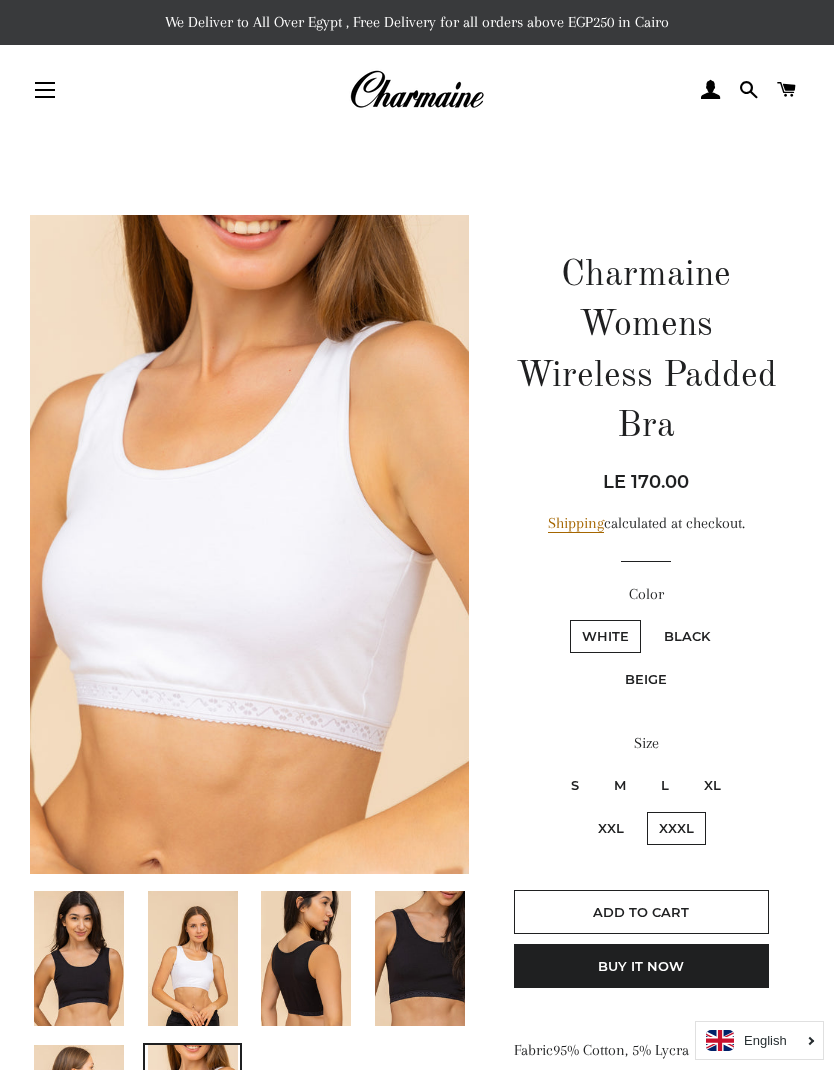 click at bounding box center [193, 958] 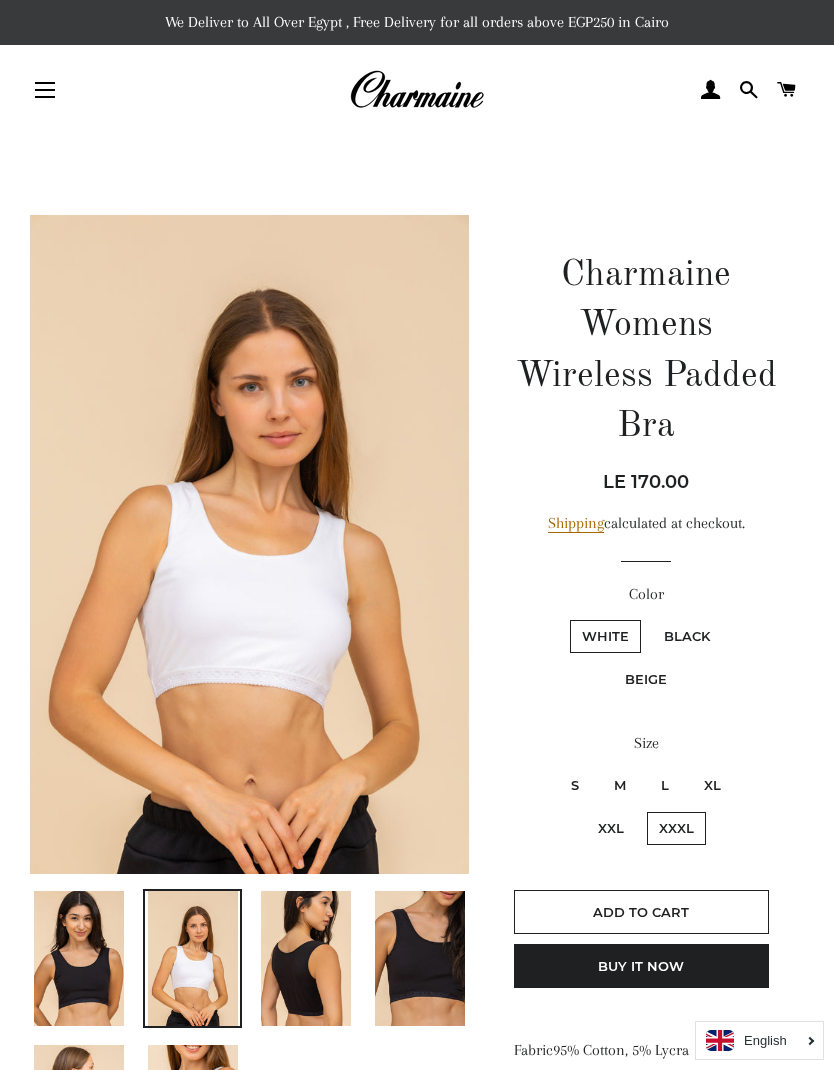click at bounding box center [306, 958] 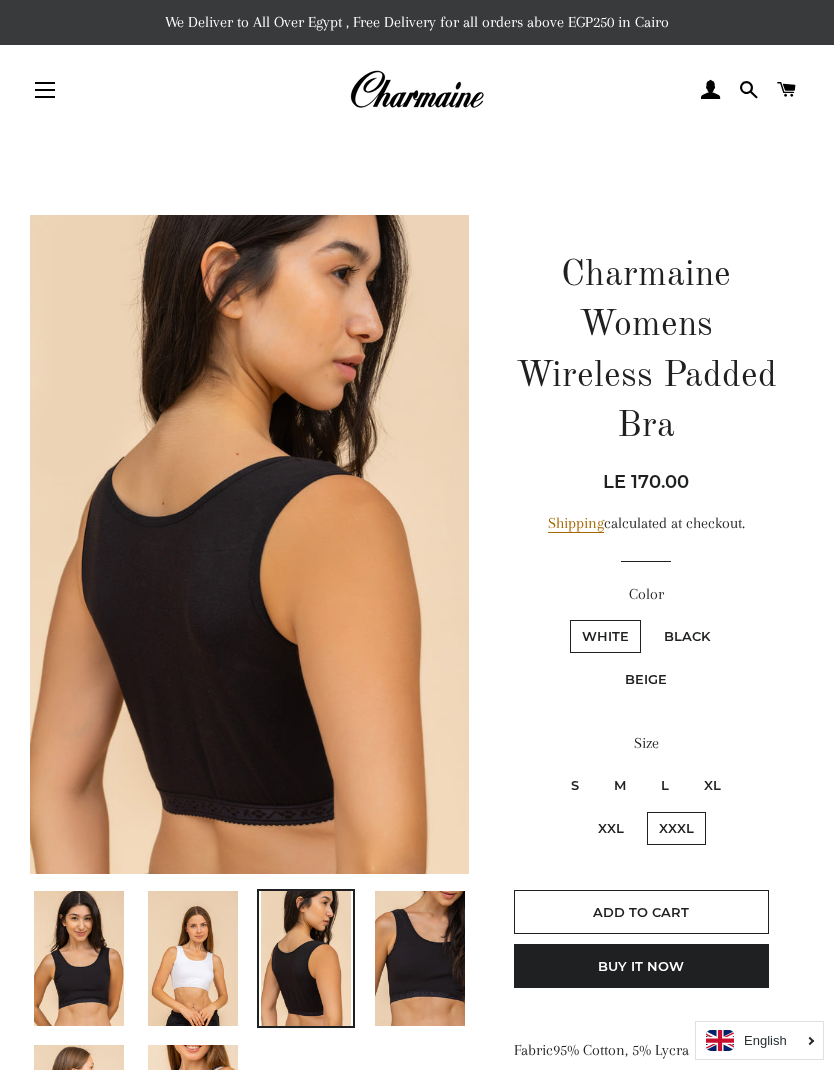 click at bounding box center (420, 958) 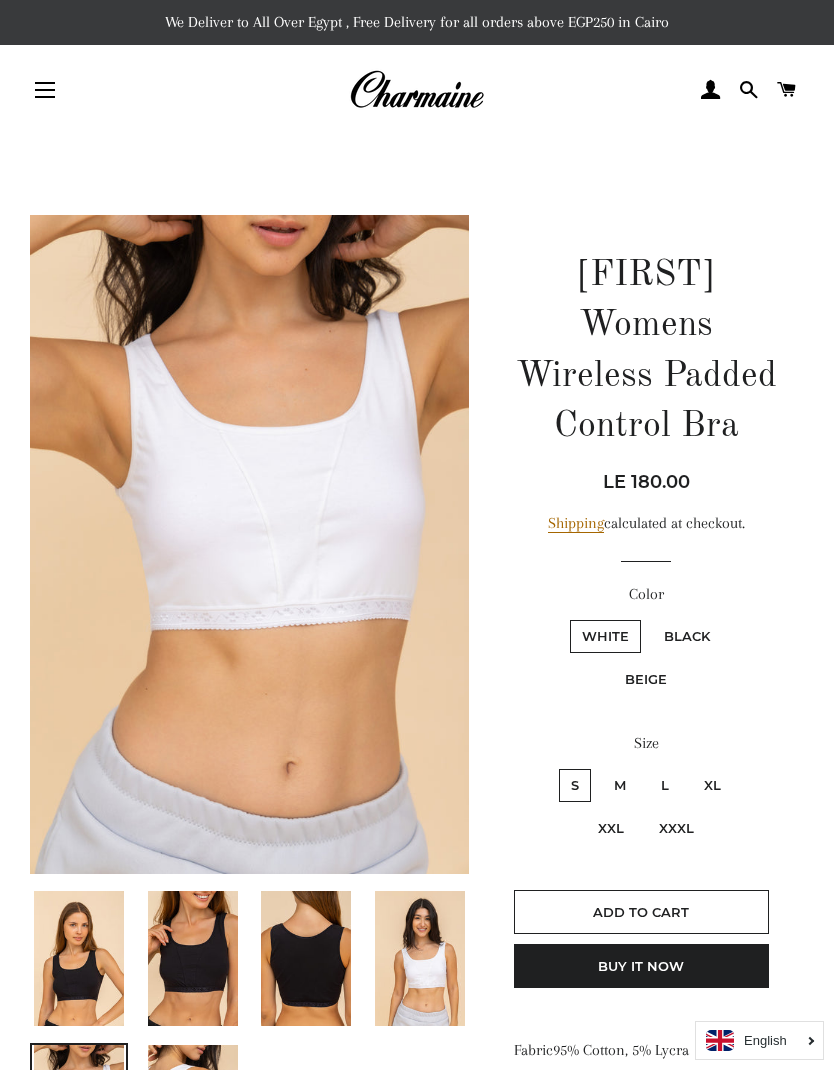 scroll, scrollTop: 0, scrollLeft: 0, axis: both 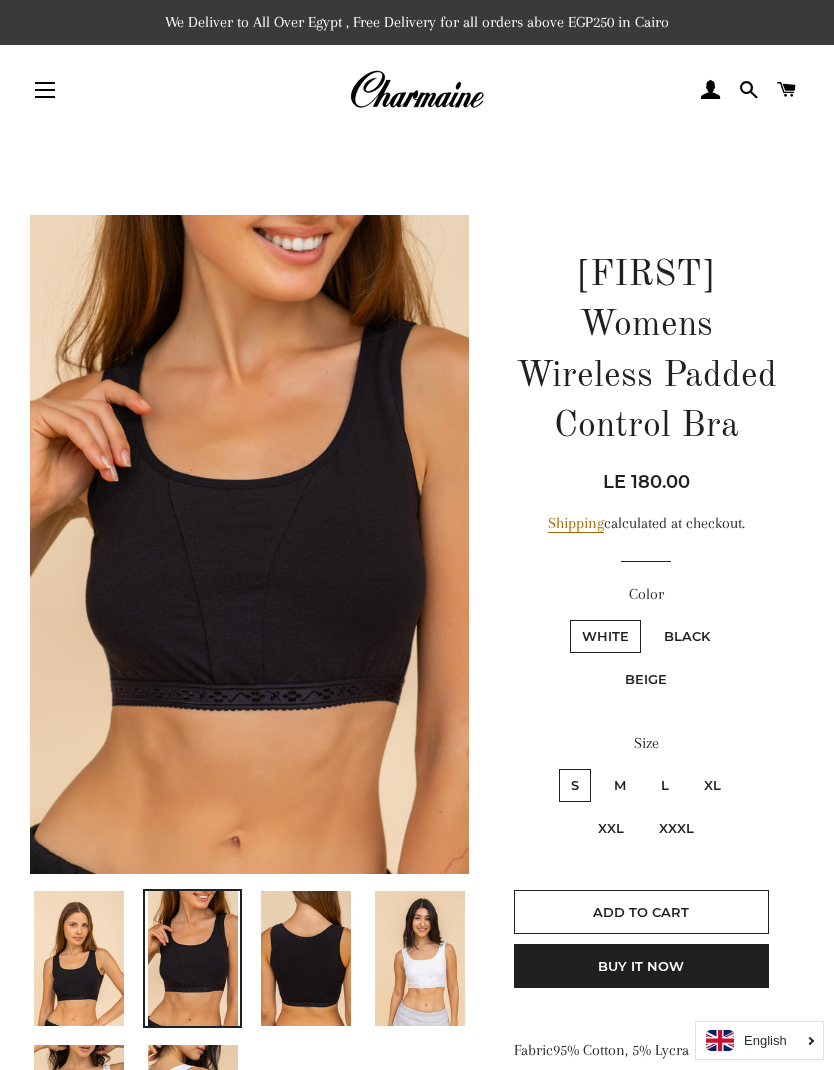 click at bounding box center [306, 958] 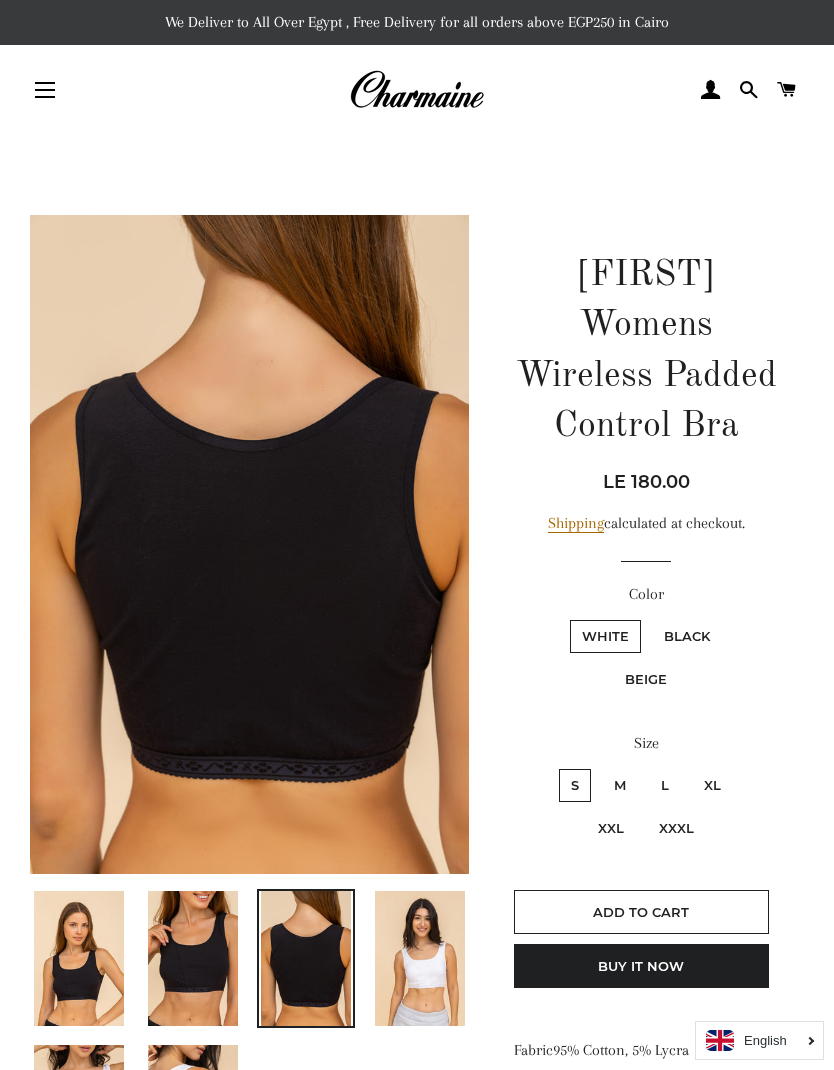 click at bounding box center (420, 958) 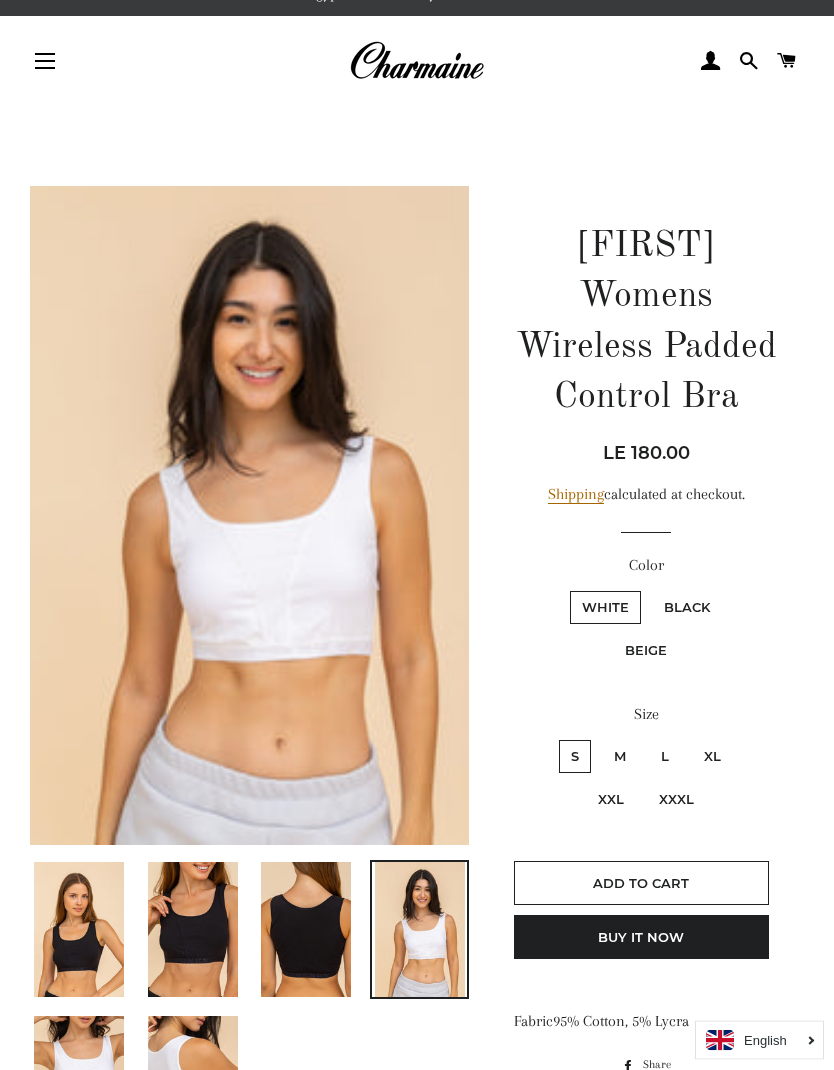 scroll, scrollTop: 51, scrollLeft: 0, axis: vertical 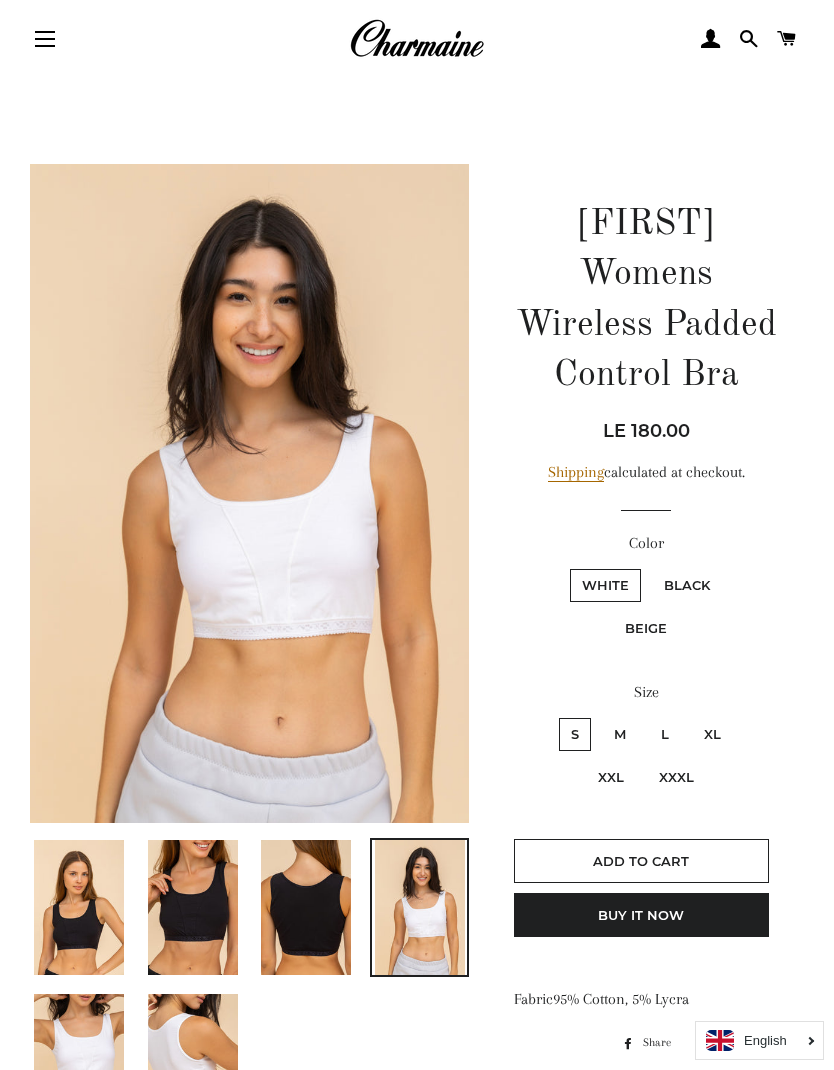 click at bounding box center (193, 1061) 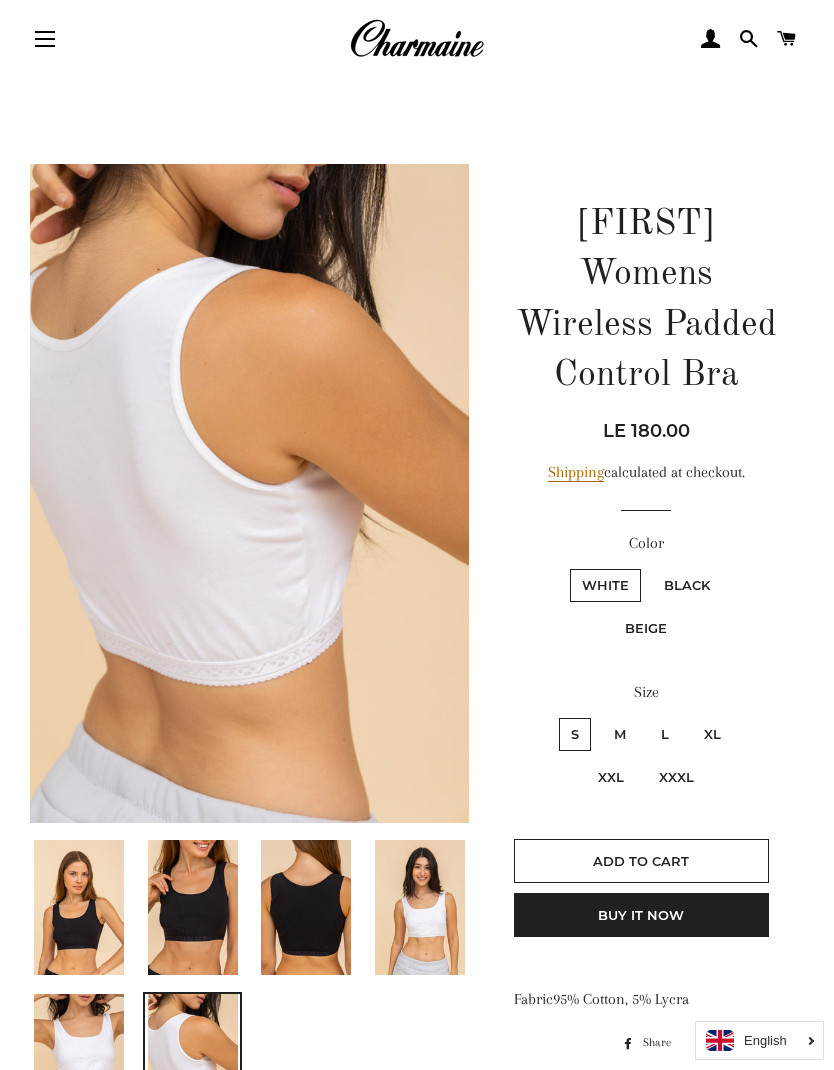 click at bounding box center (79, 1061) 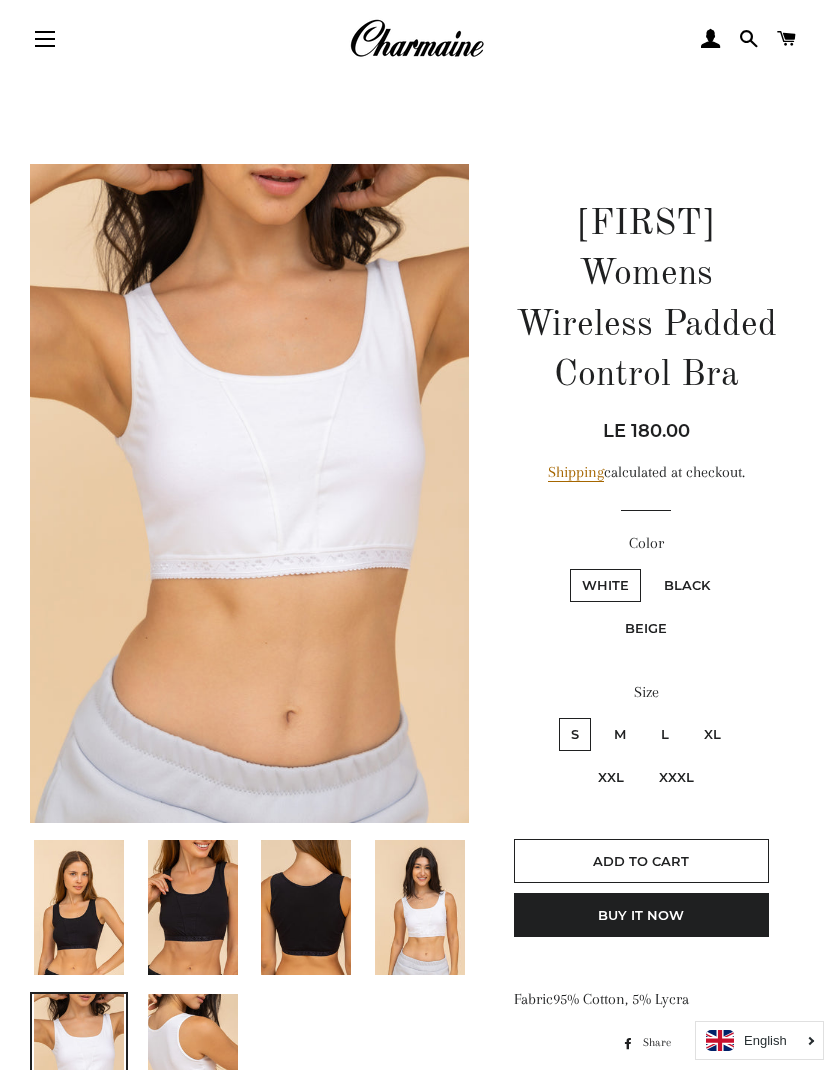 click on "XXXL" at bounding box center (676, 777) 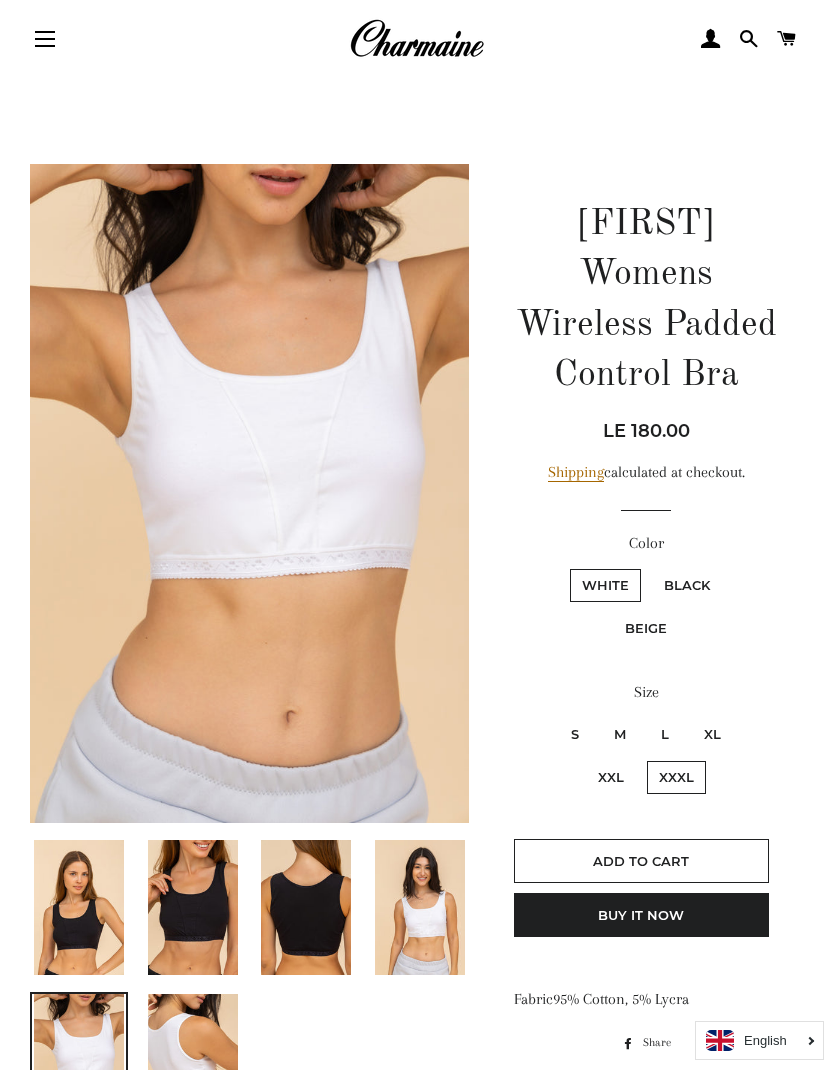 scroll, scrollTop: 131, scrollLeft: 0, axis: vertical 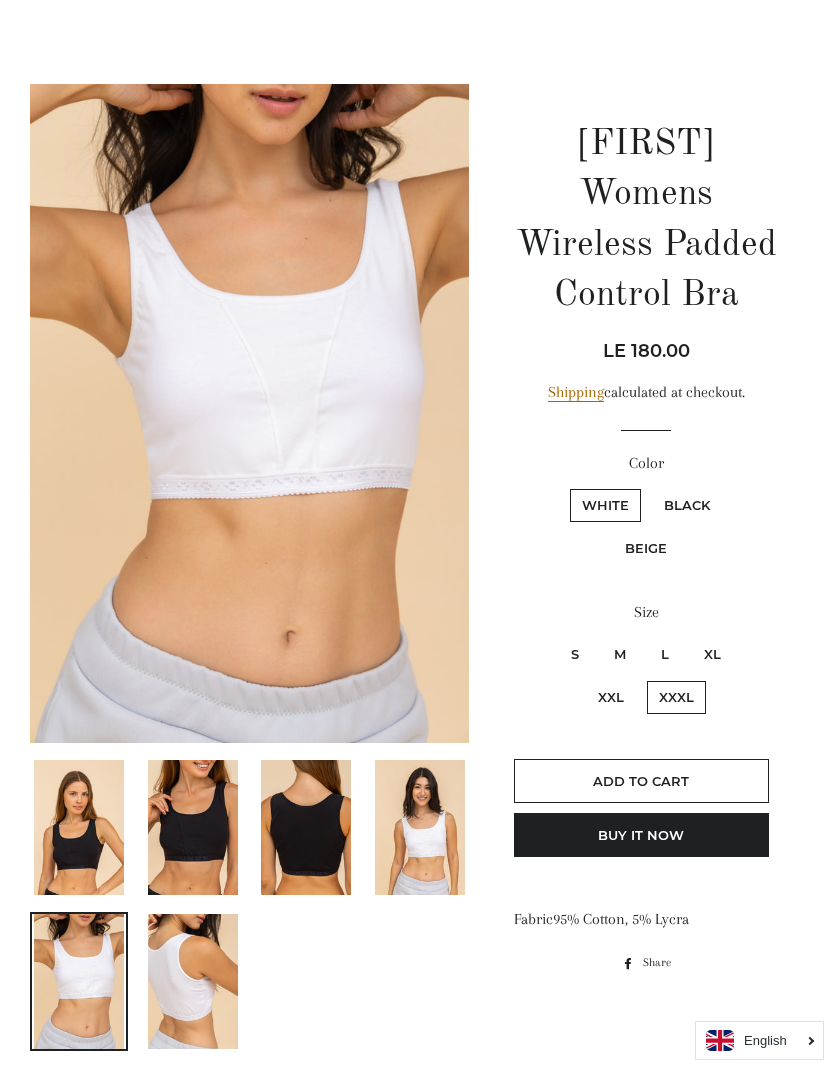 click on "Add to Cart" at bounding box center (641, 781) 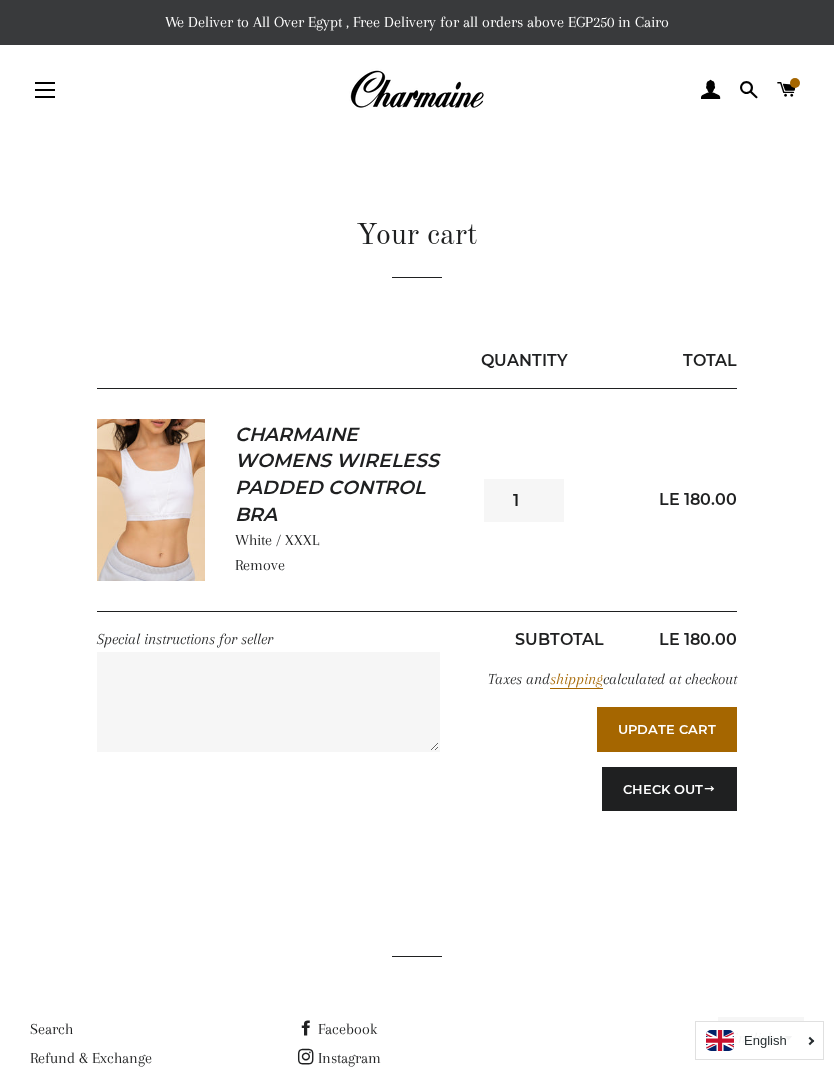 scroll, scrollTop: 0, scrollLeft: 0, axis: both 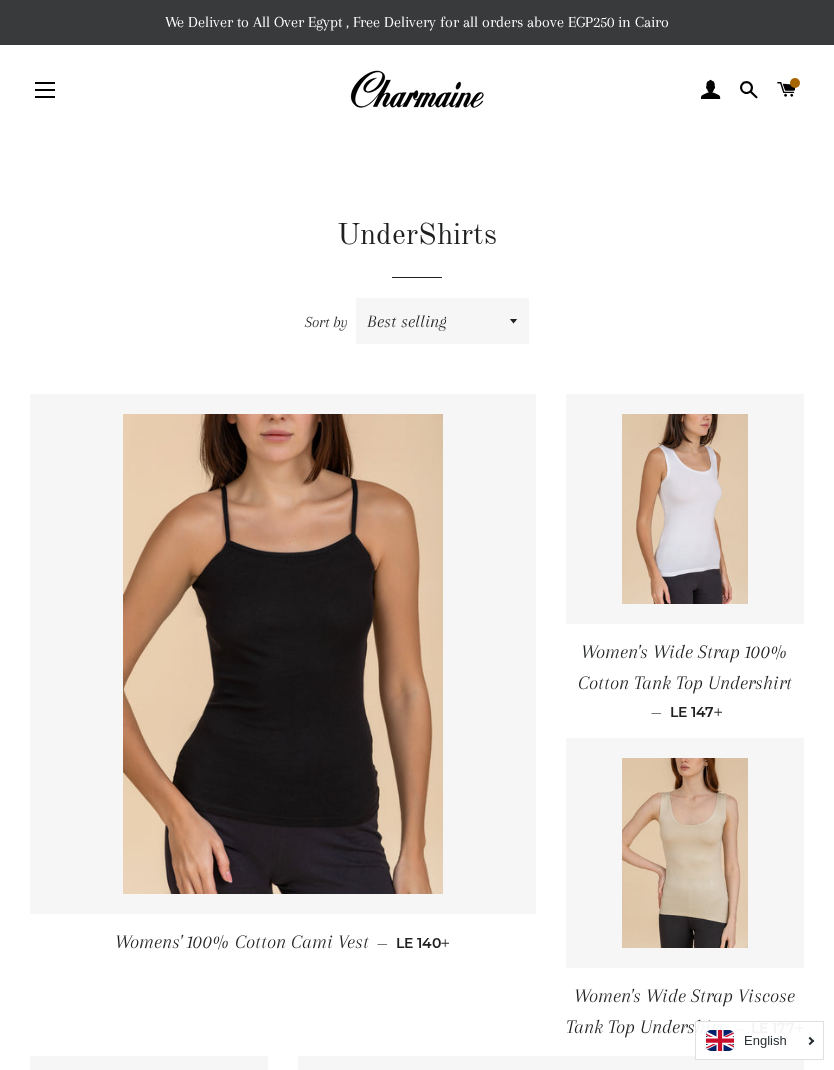 click on "Women's Wide Strap 100% Cotton Tank Top Undershirt" at bounding box center [685, 667] 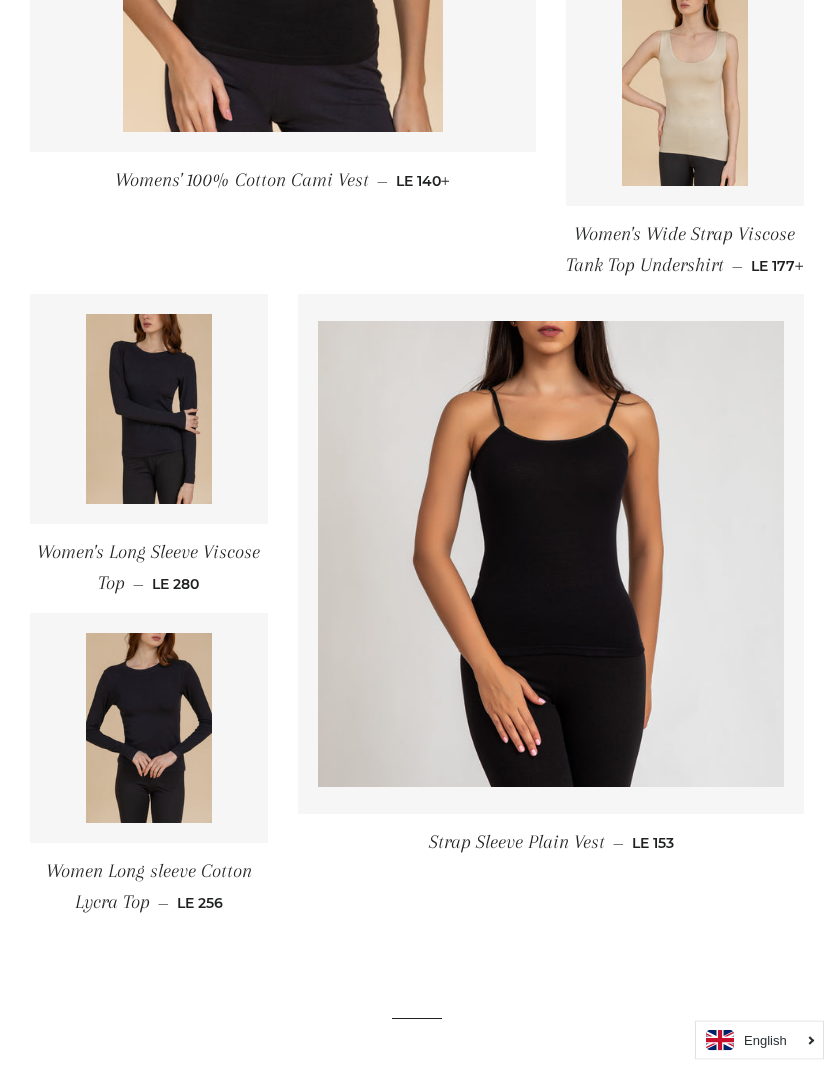 scroll, scrollTop: 871, scrollLeft: 0, axis: vertical 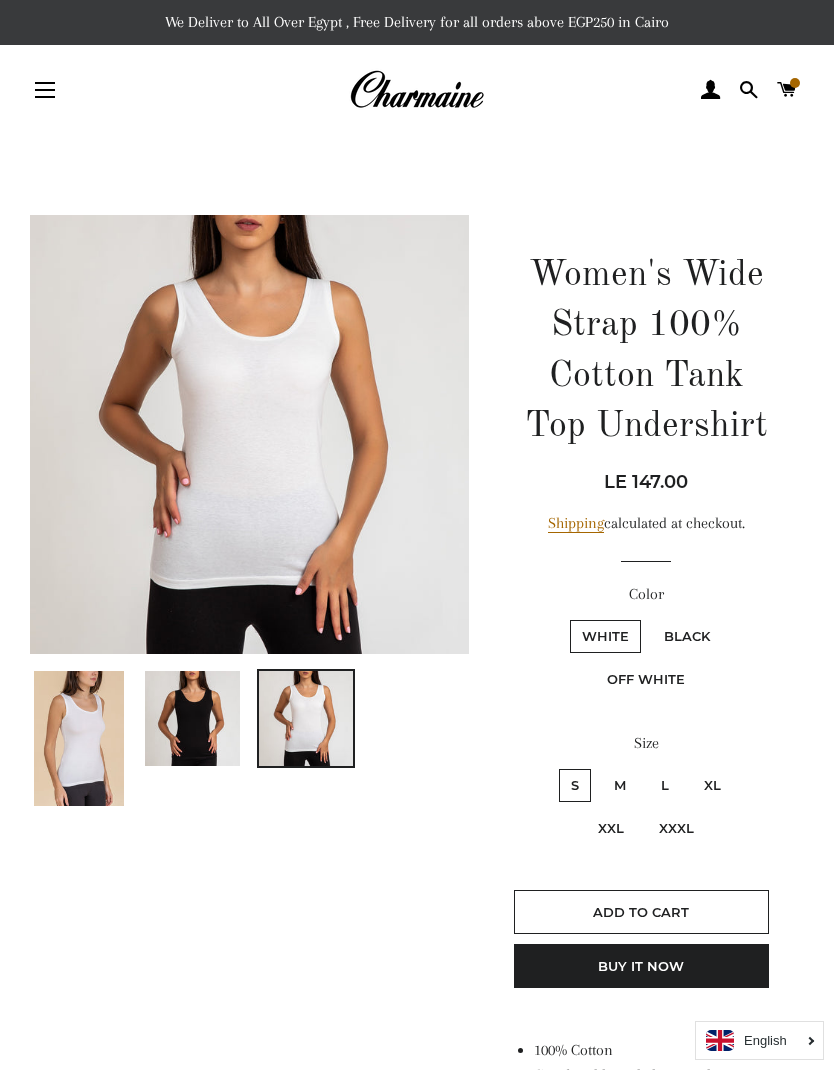 click on "XXXL" at bounding box center [676, 828] 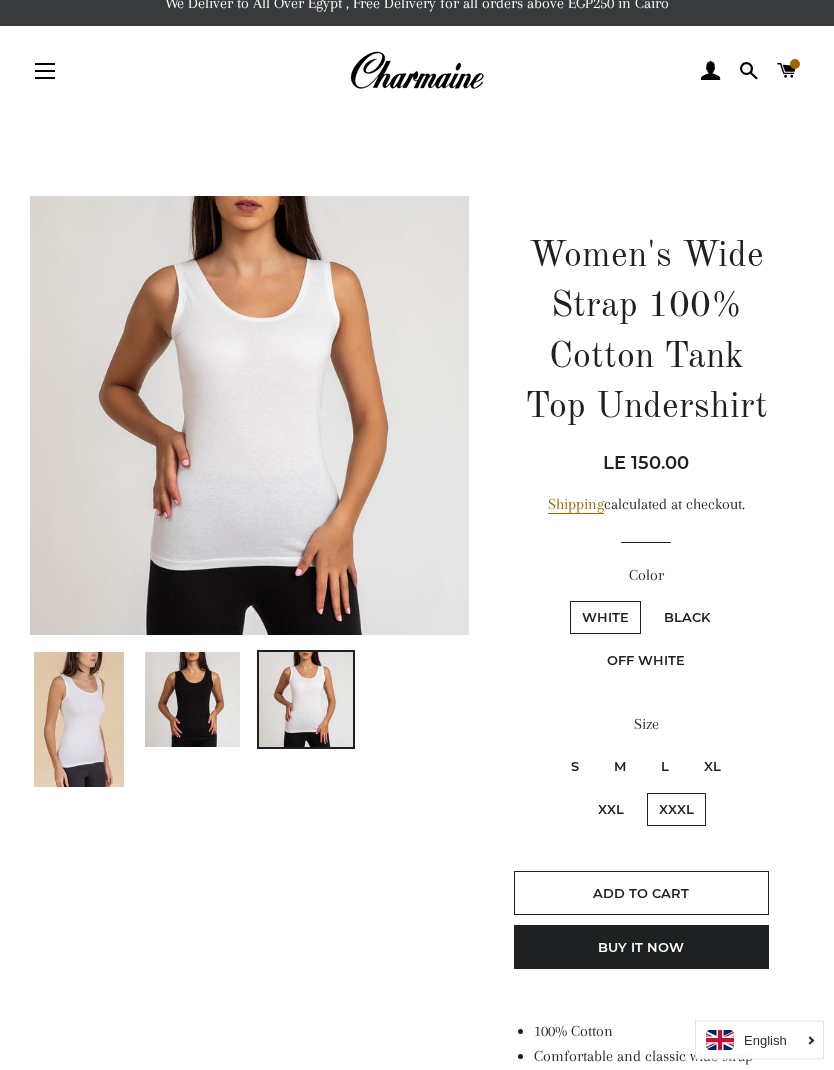 scroll, scrollTop: 0, scrollLeft: 0, axis: both 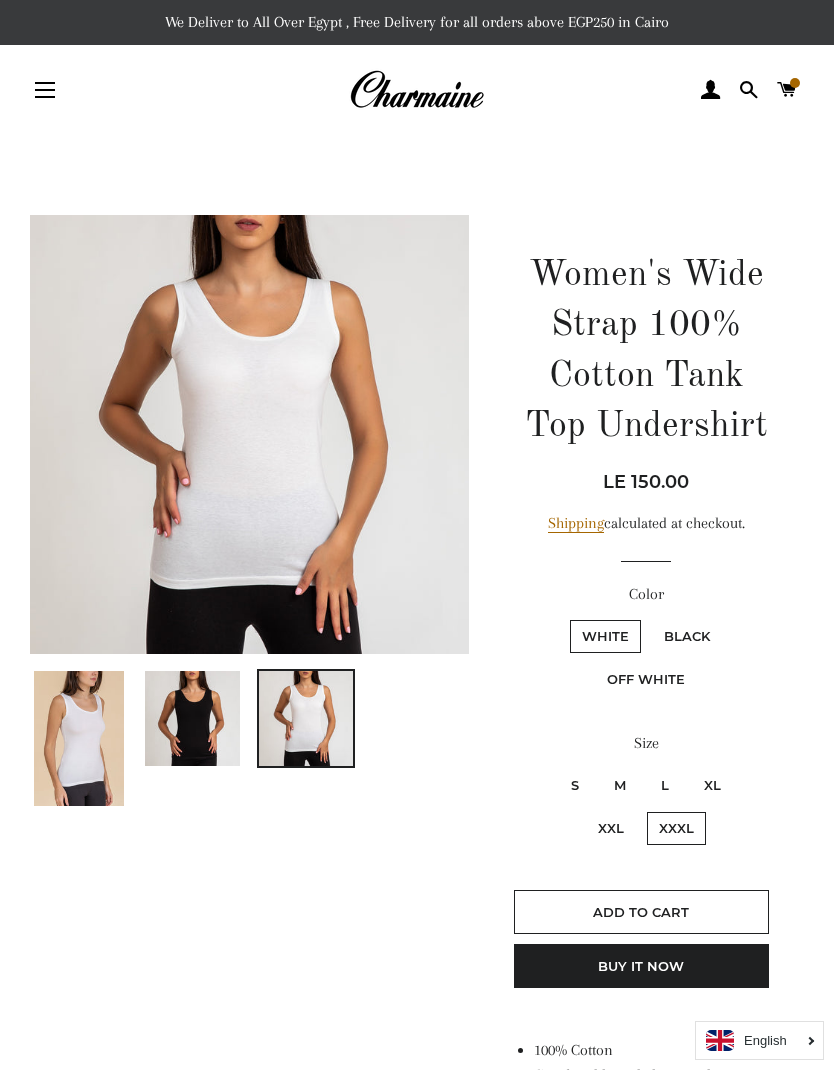 click at bounding box center (192, 718) 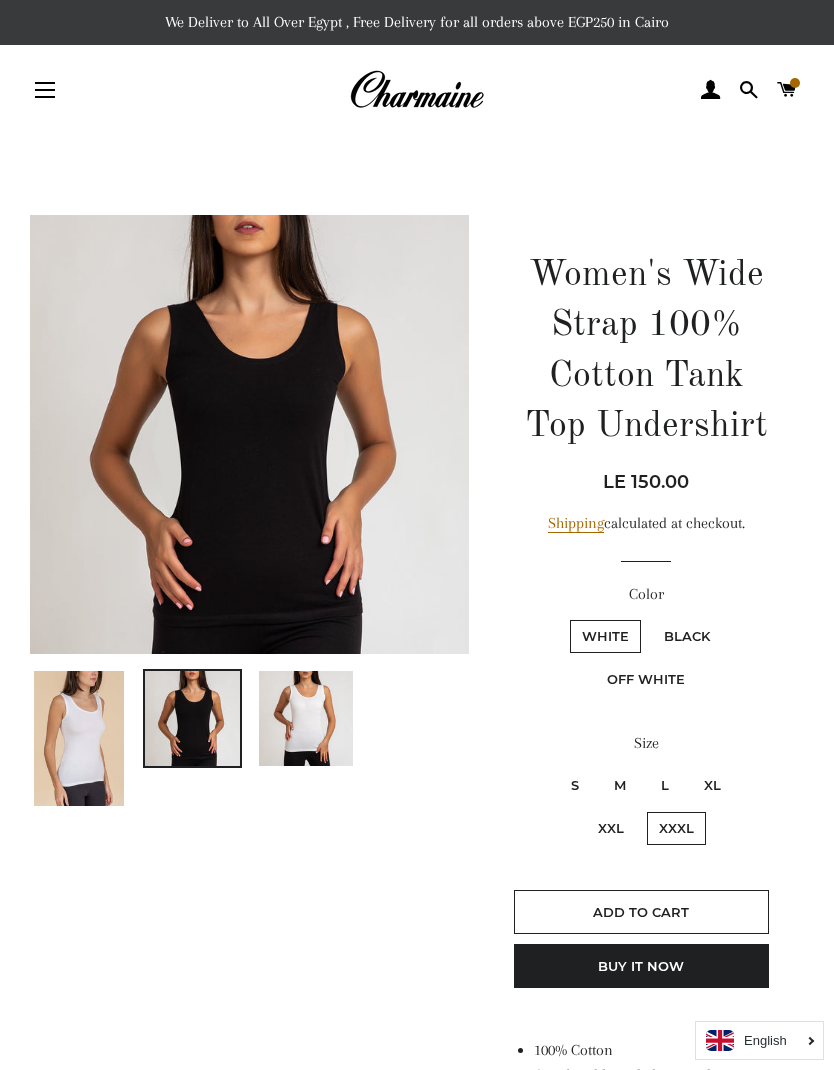 click at bounding box center [306, 718] 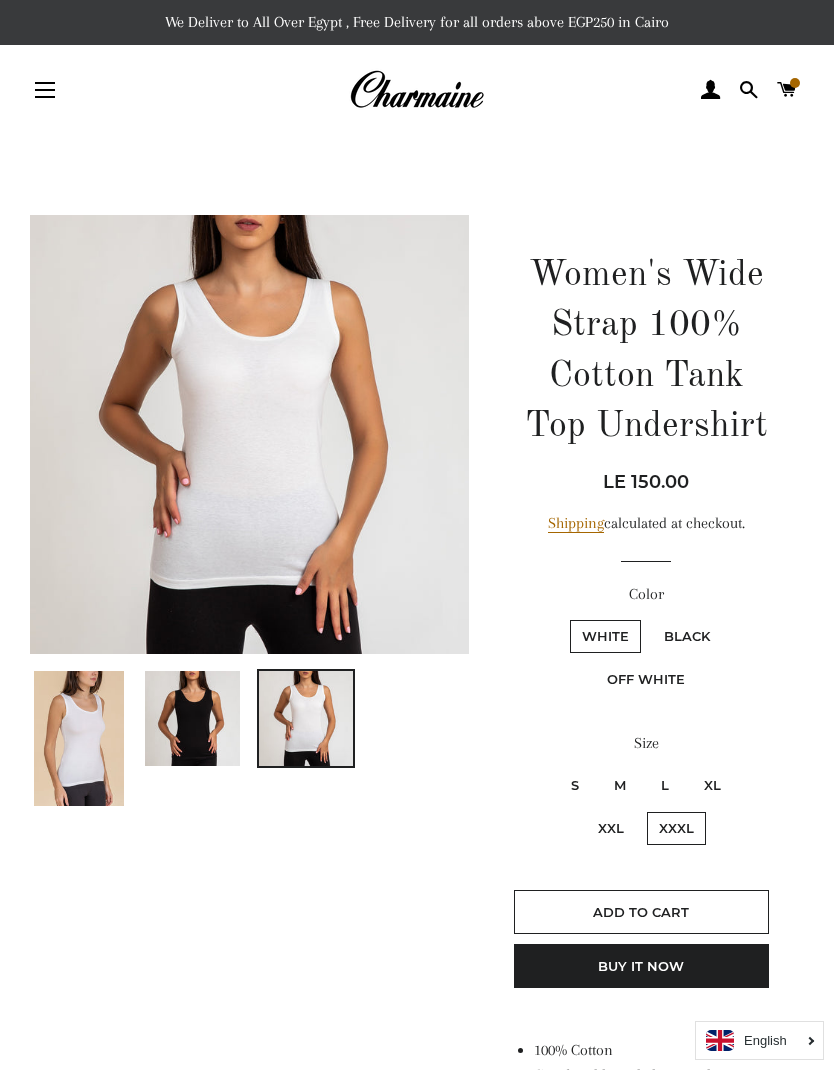 click at bounding box center [79, 738] 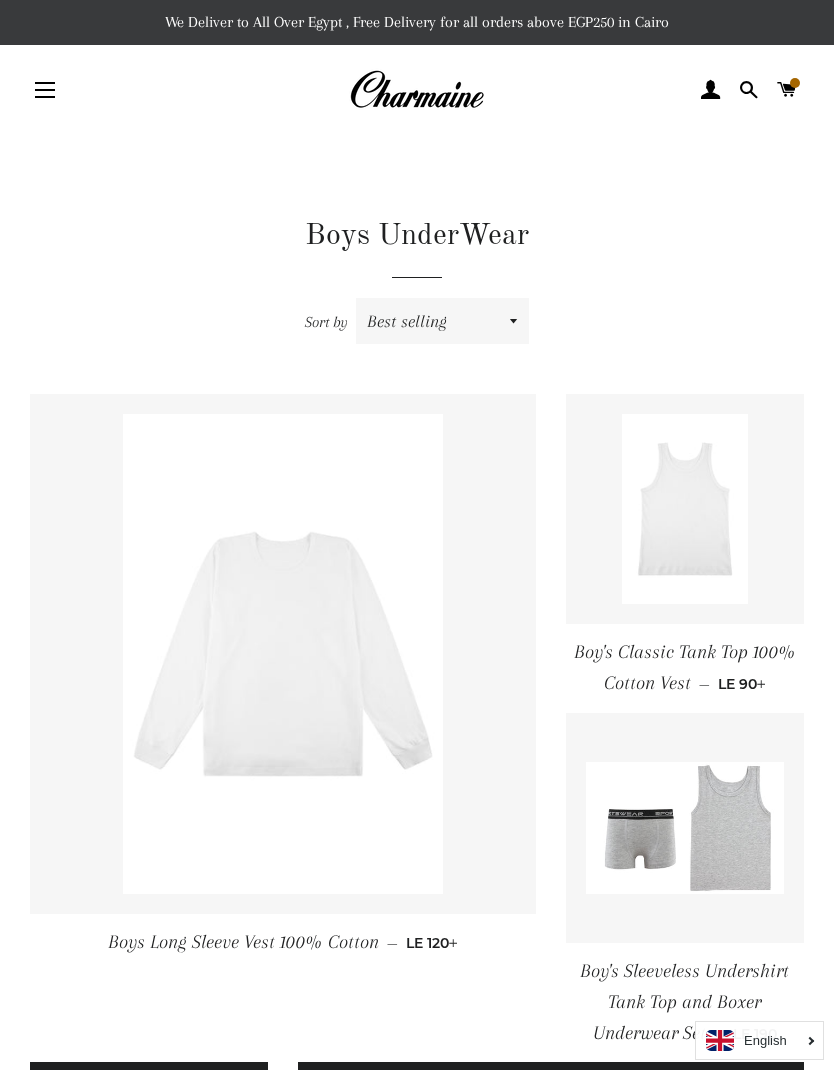 scroll, scrollTop: 0, scrollLeft: 0, axis: both 